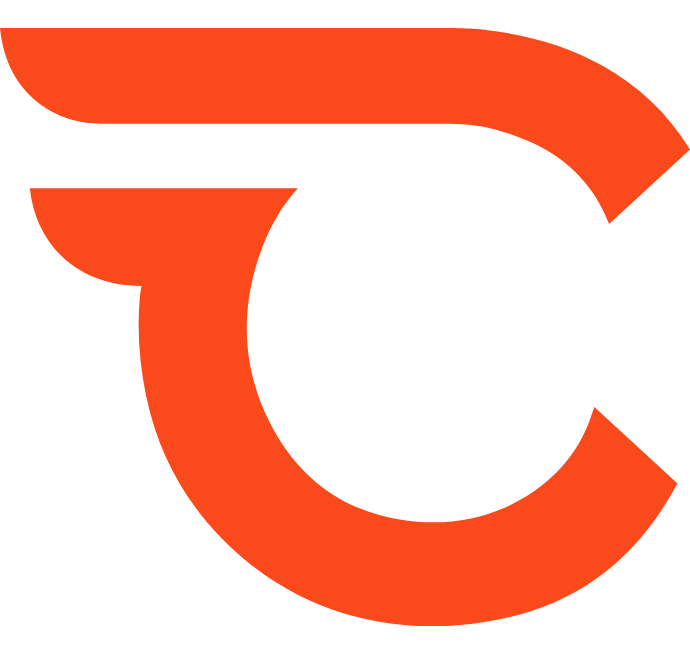scroll, scrollTop: 0, scrollLeft: 0, axis: both 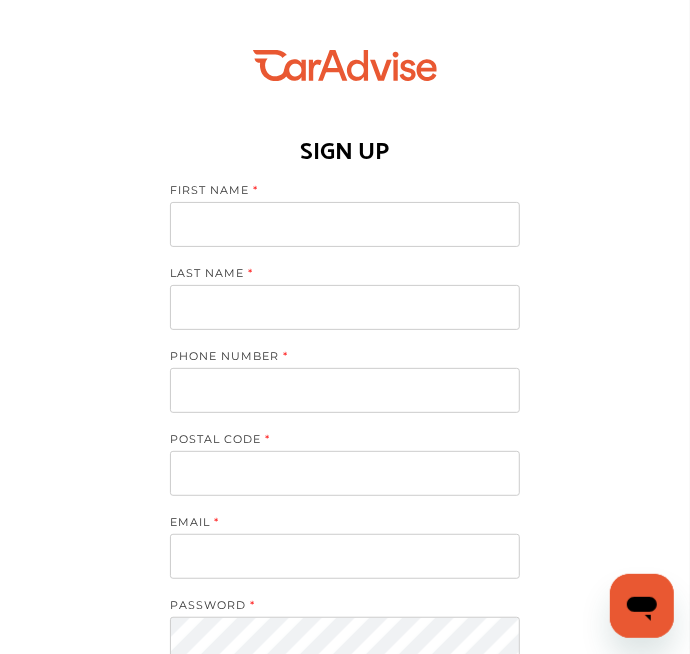 click at bounding box center [345, 224] 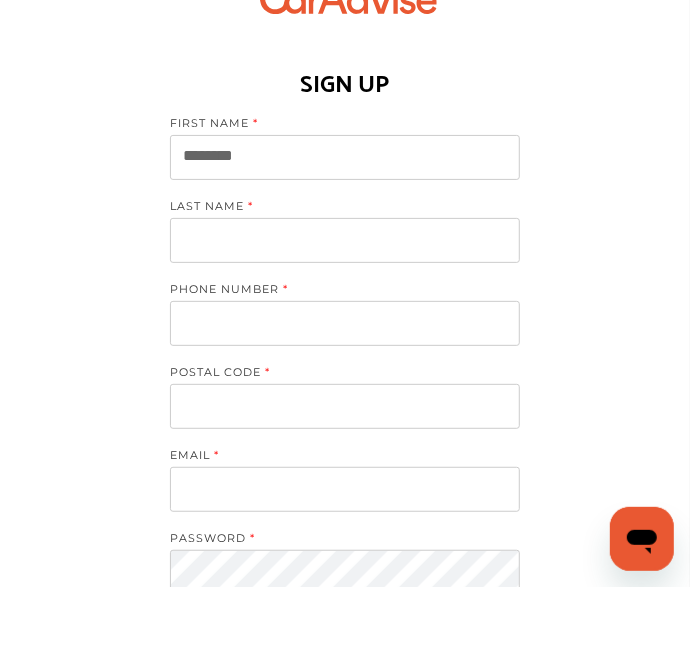 type on "*******" 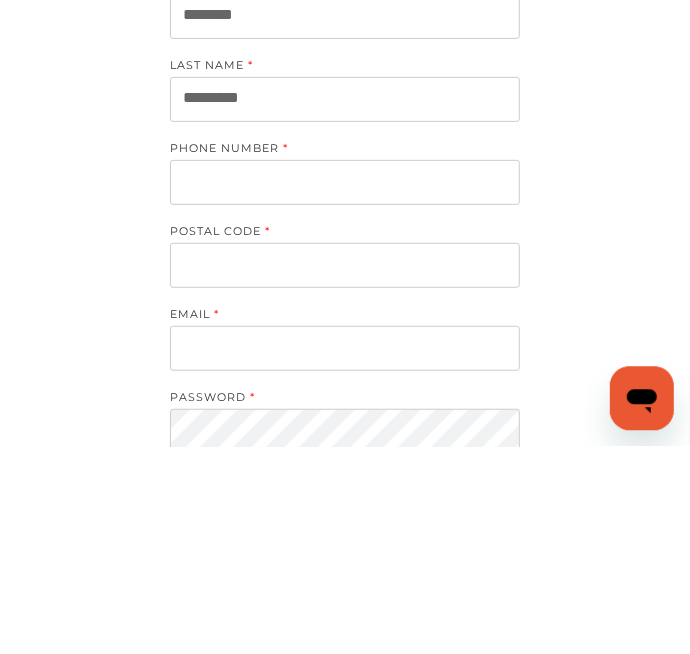 type on "********" 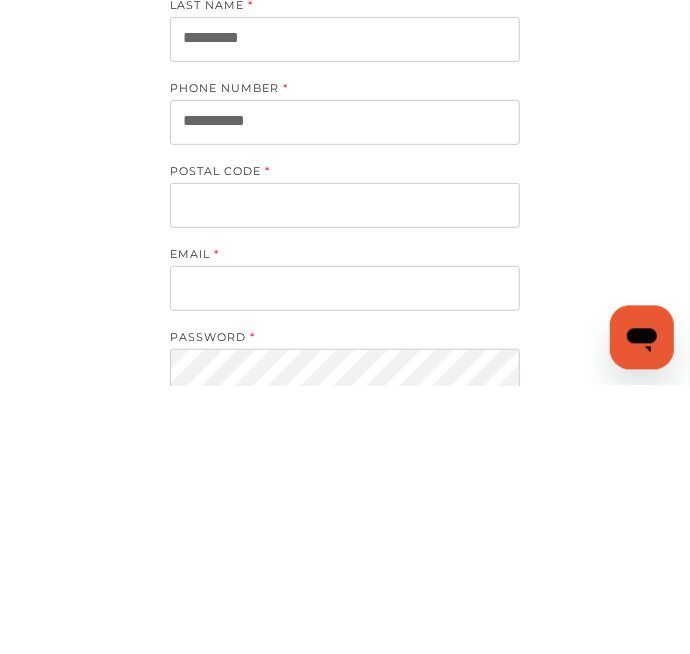 type on "**********" 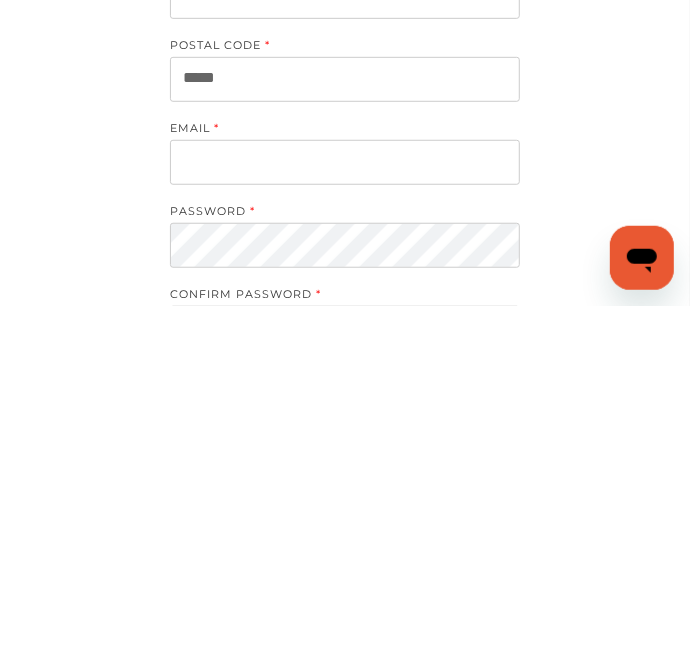 scroll, scrollTop: 71, scrollLeft: 0, axis: vertical 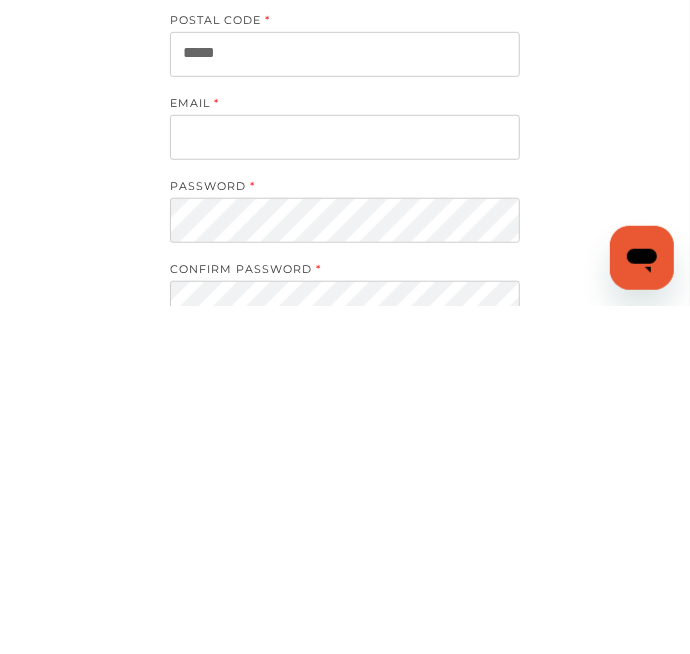 type on "*****" 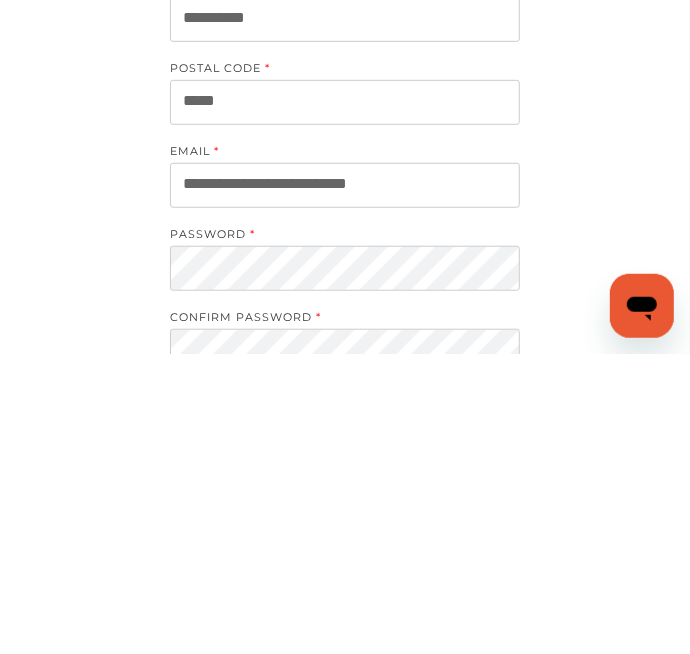 scroll, scrollTop: 71, scrollLeft: 0, axis: vertical 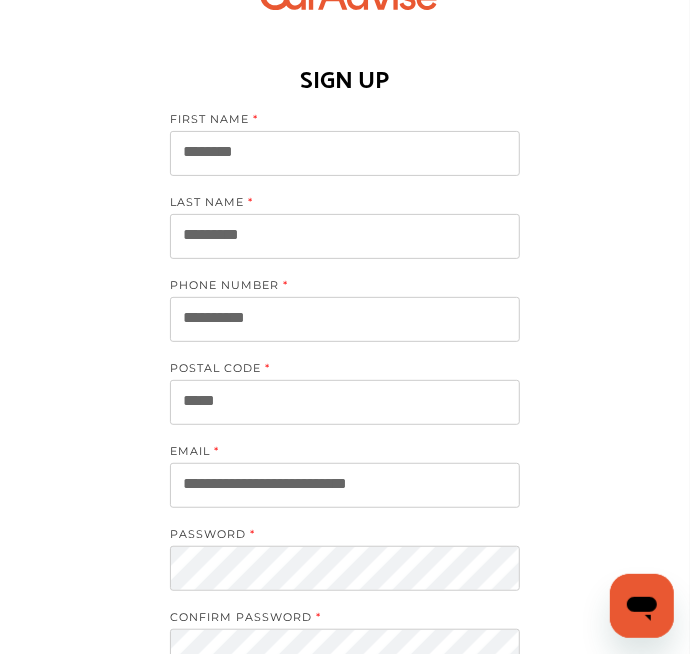 click on "**********" at bounding box center (345, 485) 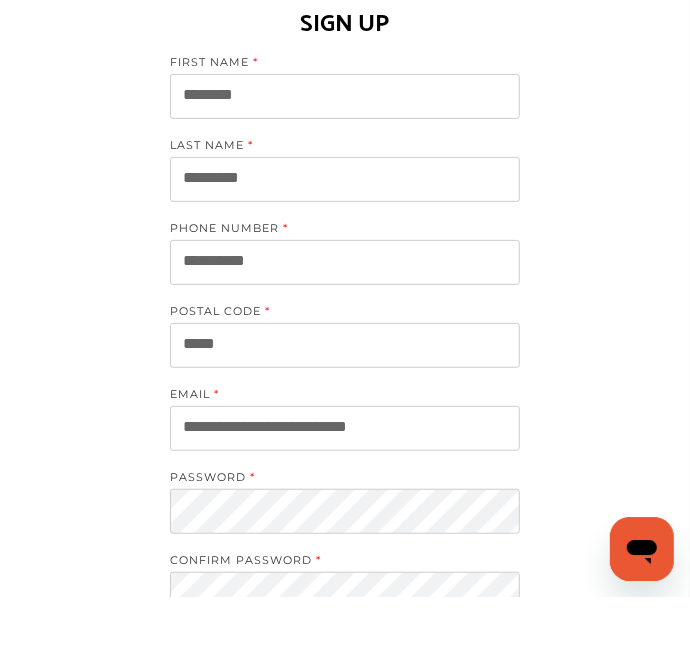 scroll, scrollTop: 71, scrollLeft: 0, axis: vertical 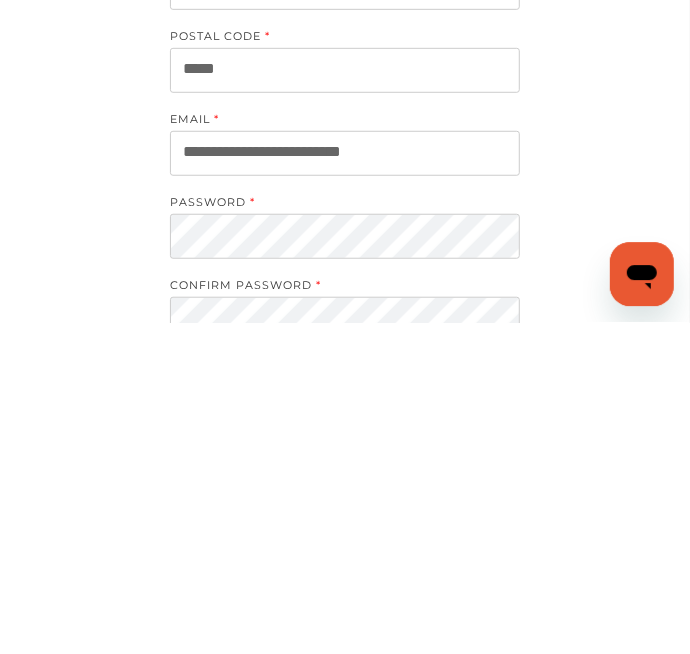 type on "**********" 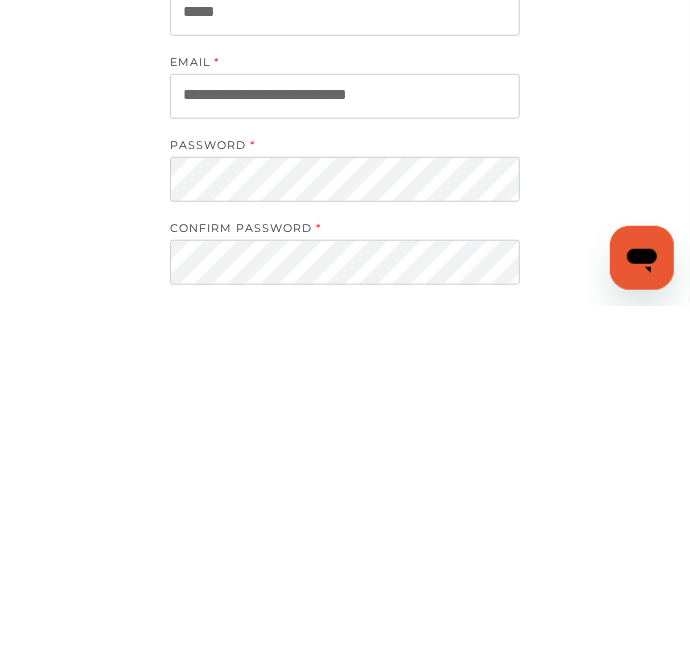 scroll, scrollTop: 112, scrollLeft: 0, axis: vertical 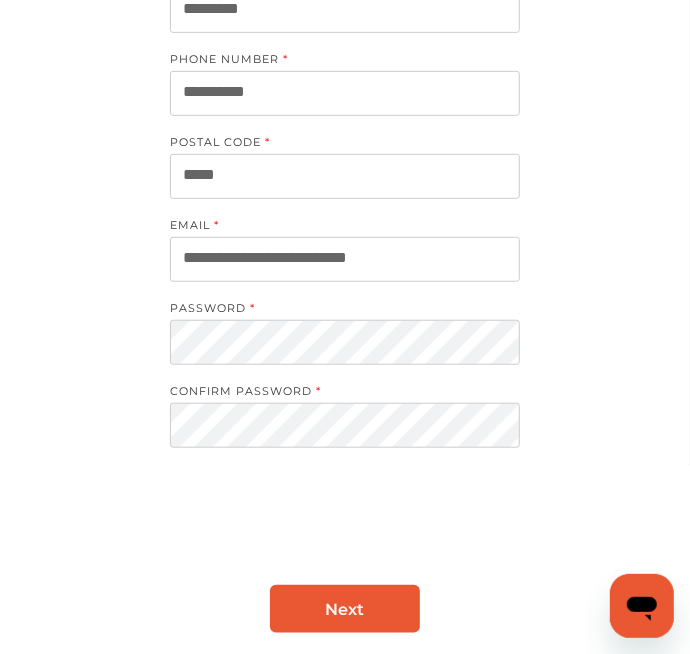 click on "Next" at bounding box center [345, 609] 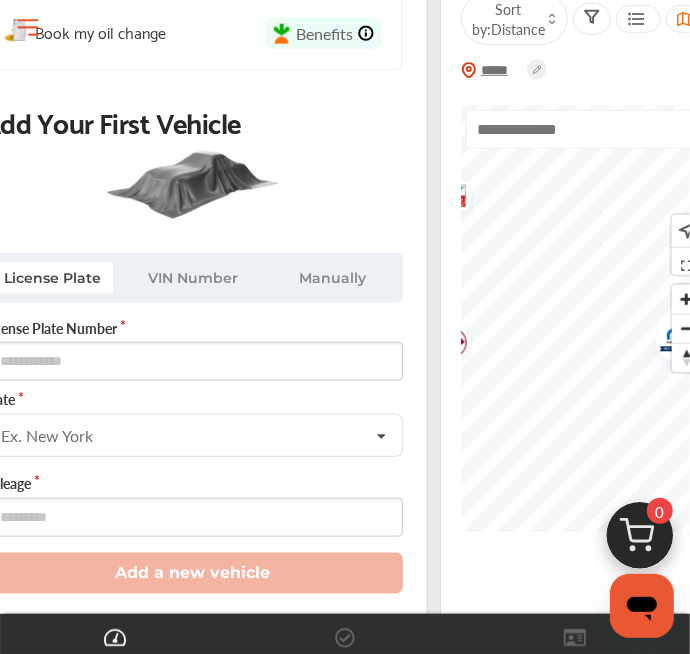 scroll, scrollTop: 384, scrollLeft: 0, axis: vertical 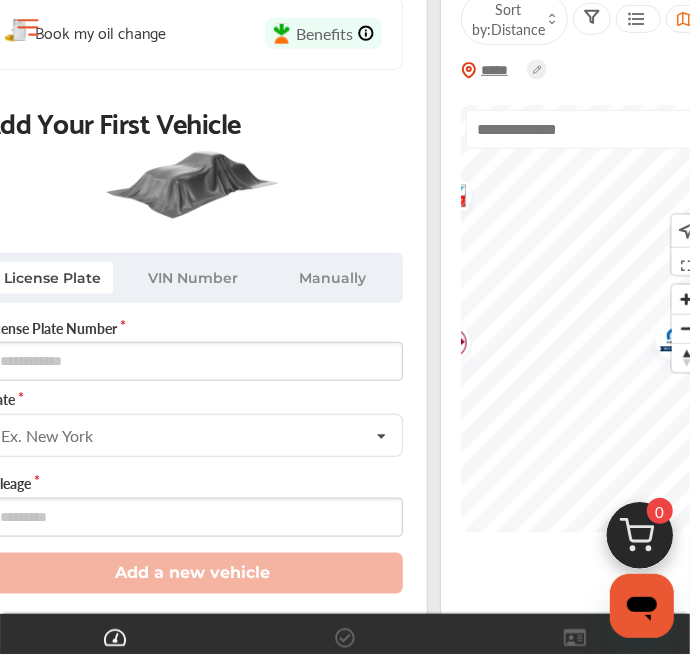 click on "State" at bounding box center [193, 399] 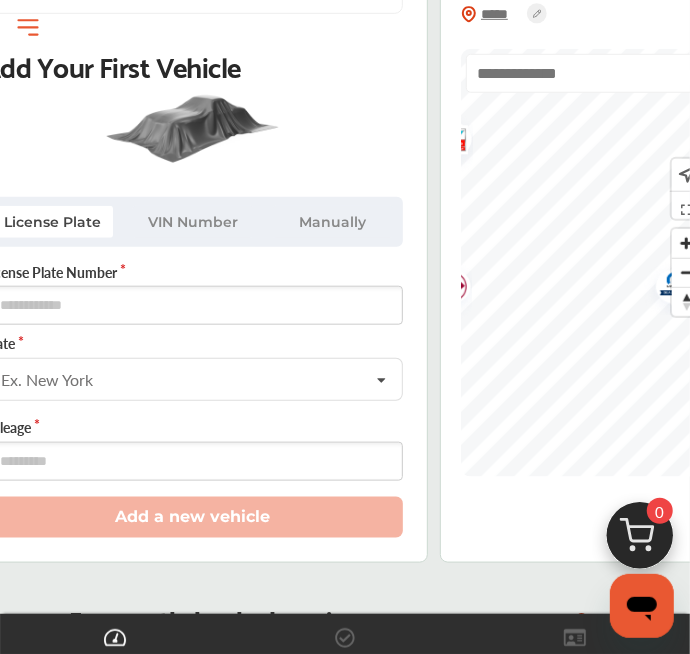 scroll, scrollTop: 480, scrollLeft: 0, axis: vertical 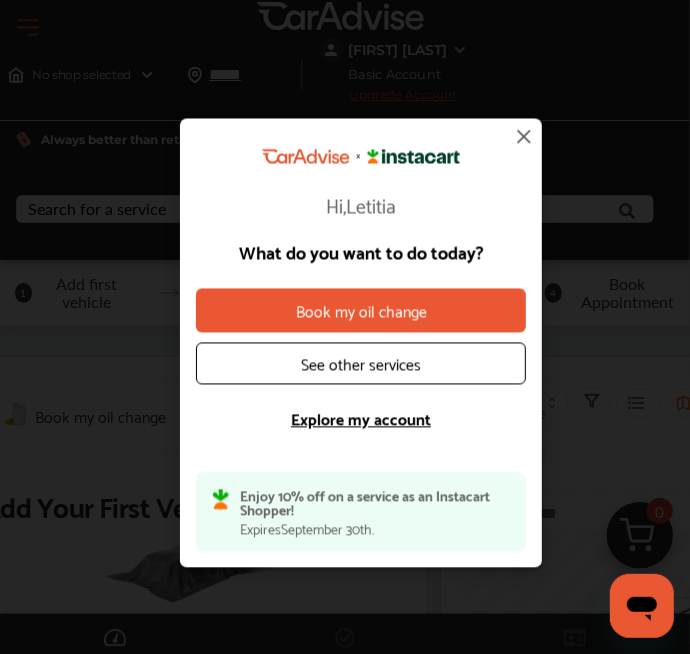 click on "Explore my account" at bounding box center [361, 418] 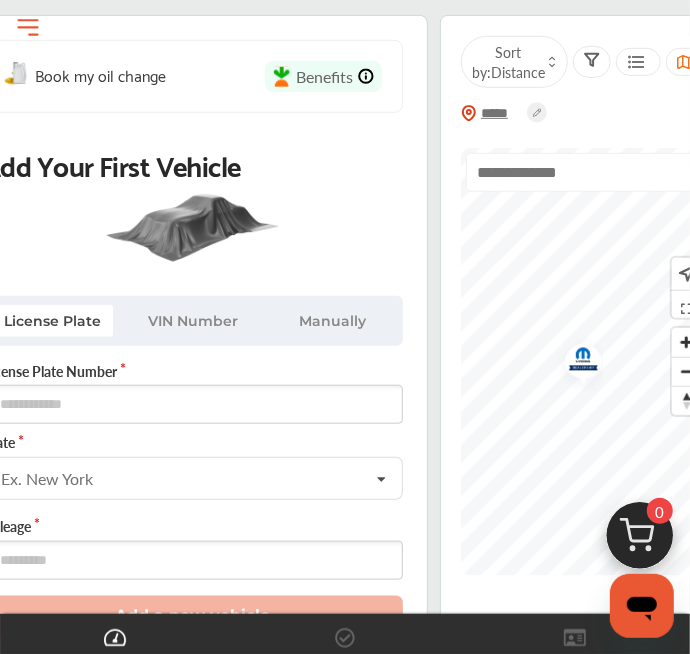 scroll, scrollTop: 342, scrollLeft: 0, axis: vertical 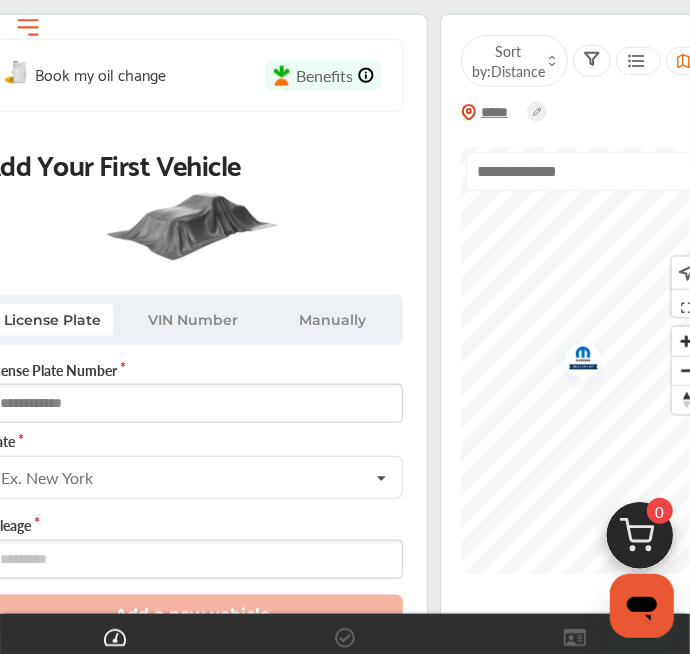 click at bounding box center (193, 403) 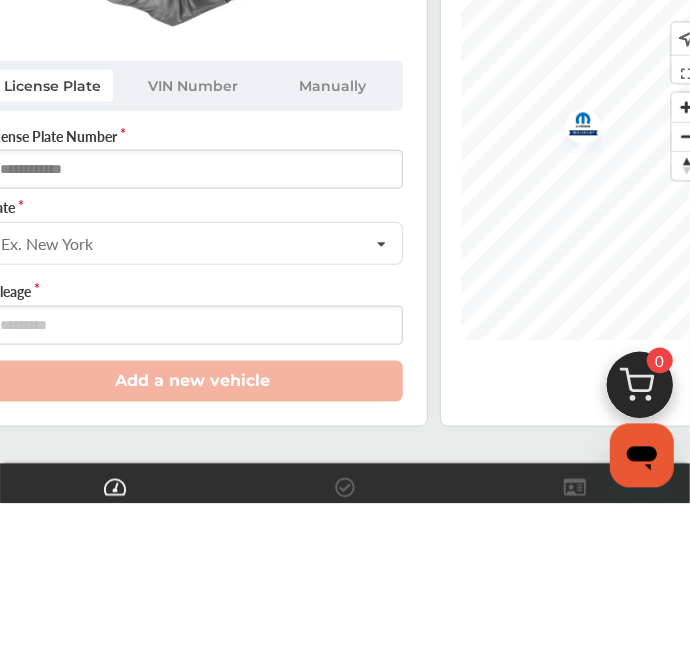 scroll, scrollTop: 426, scrollLeft: 0, axis: vertical 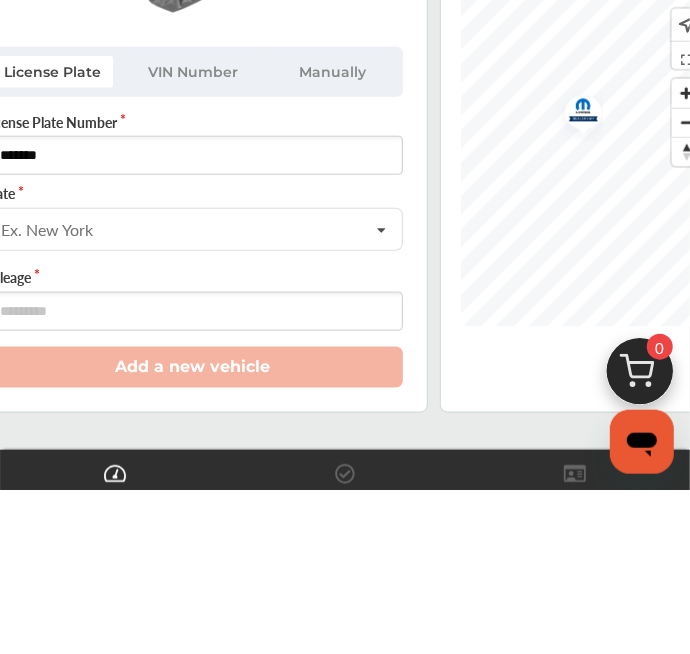 type on "*******" 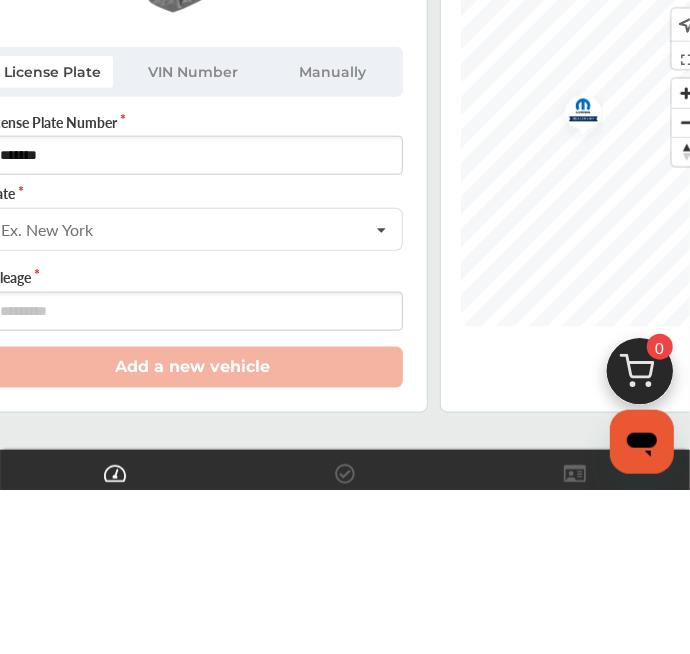 click on "State" at bounding box center [193, 357] 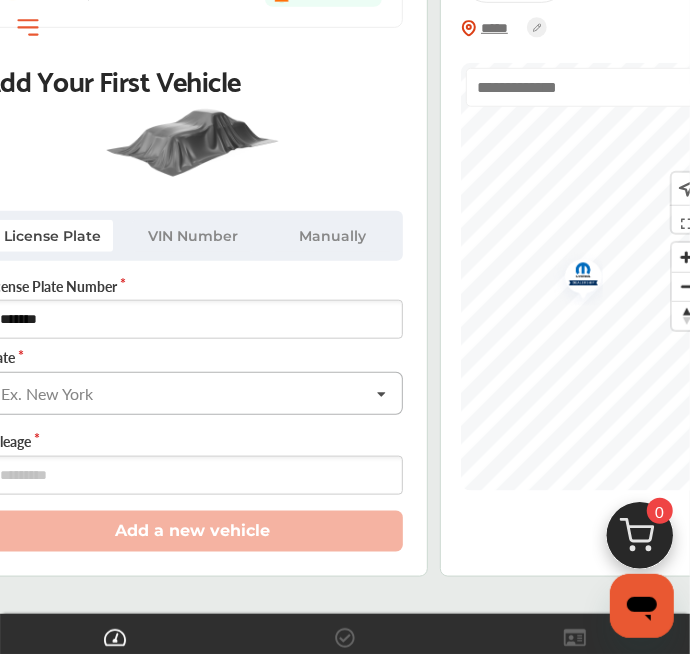 click at bounding box center (194, 392) 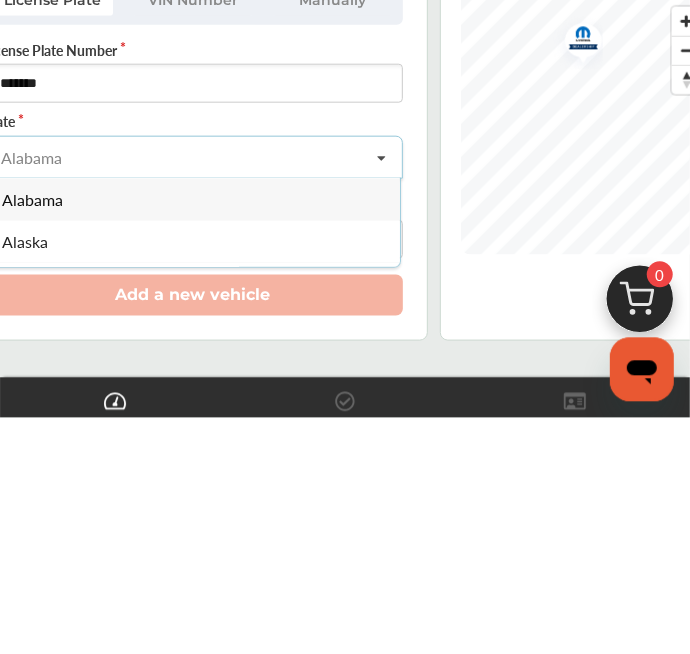 type on "**" 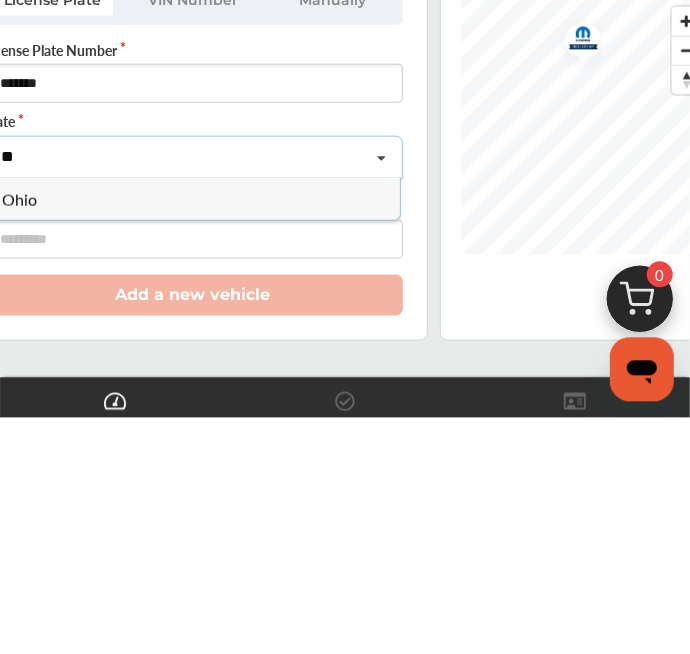 scroll, scrollTop: 426, scrollLeft: 0, axis: vertical 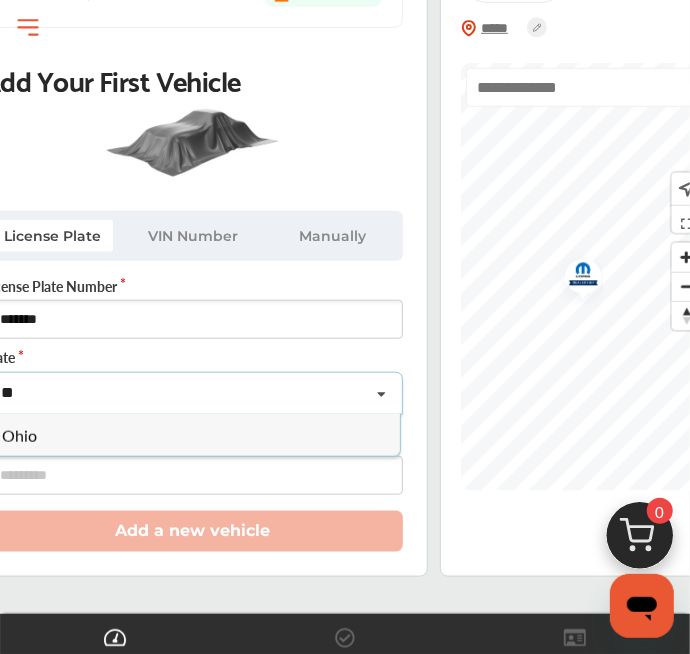 click on "Ohio" at bounding box center (192, 435) 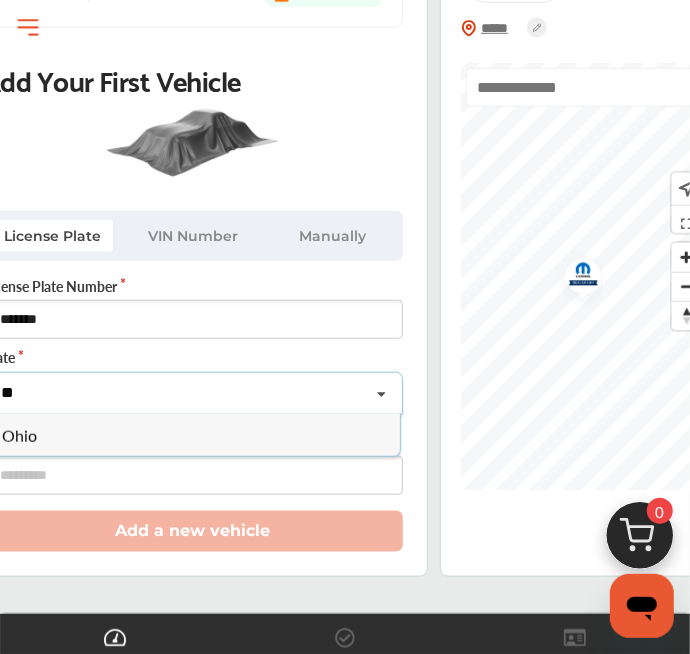 type 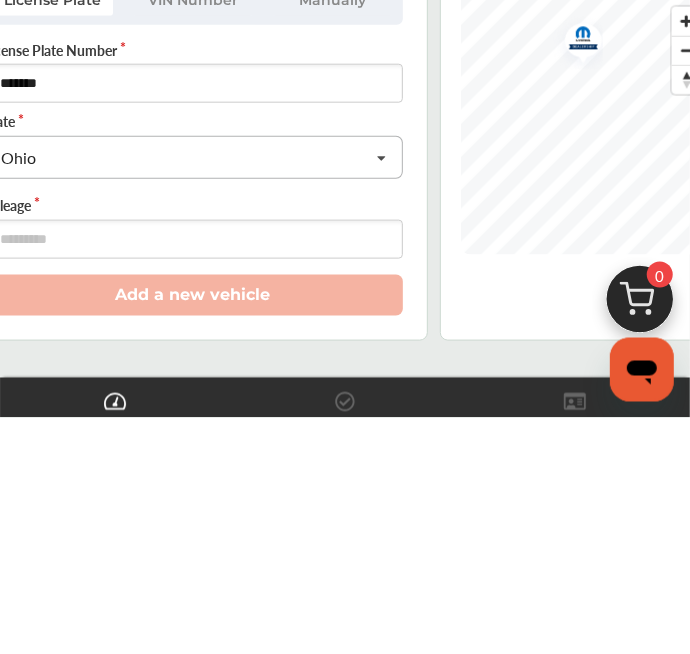 scroll, scrollTop: 426, scrollLeft: 0, axis: vertical 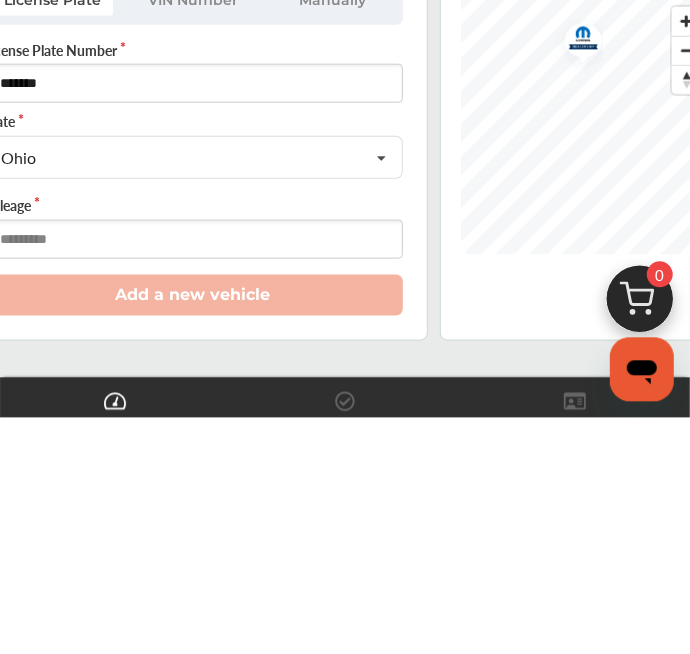 click at bounding box center (193, 475) 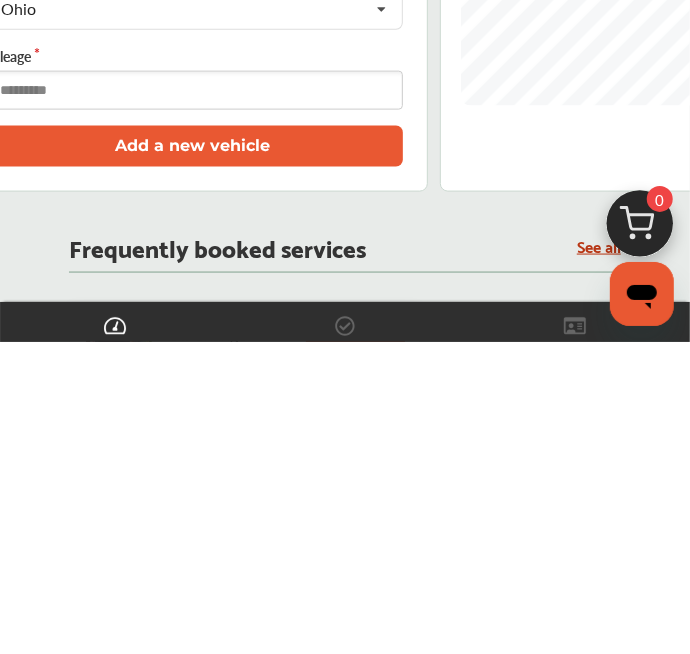scroll, scrollTop: 499, scrollLeft: 0, axis: vertical 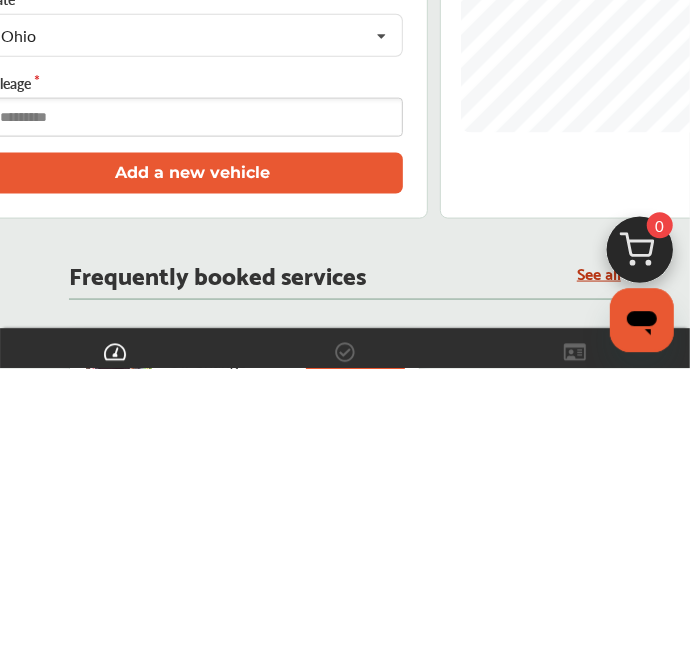 type on "*" 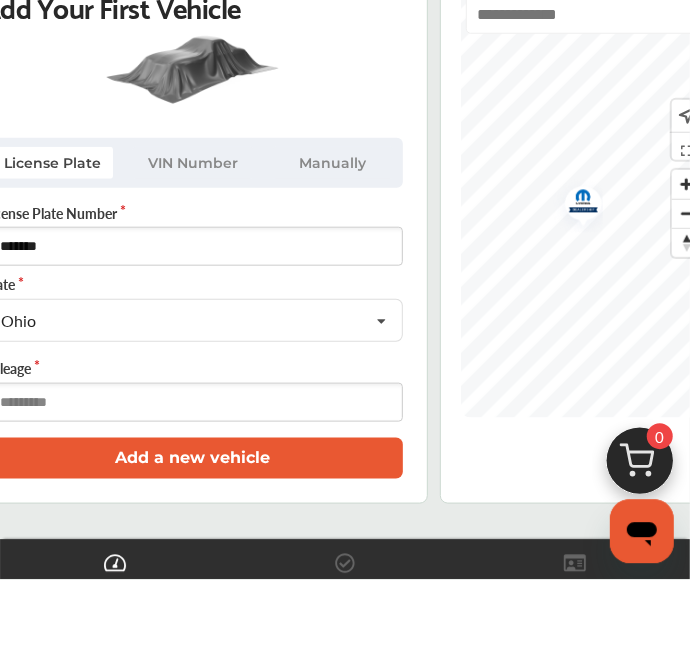 scroll, scrollTop: 425, scrollLeft: 0, axis: vertical 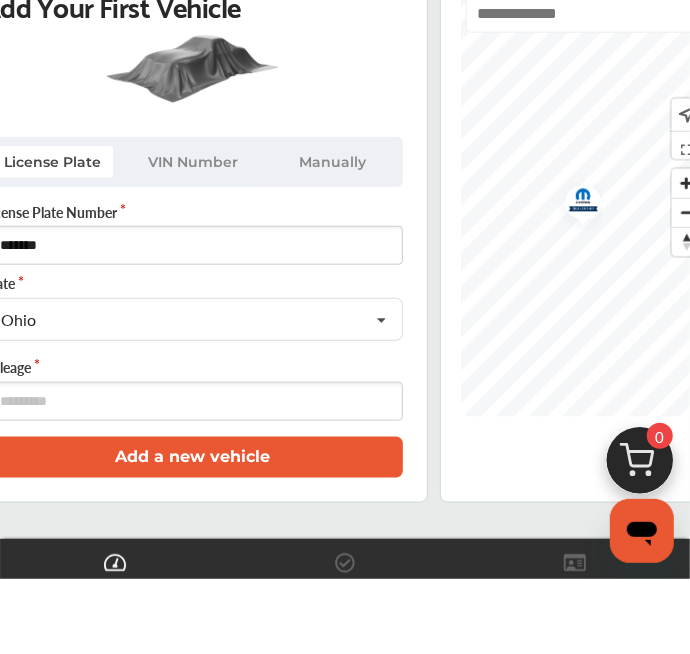 click on "VIN Number" at bounding box center (193, 237) 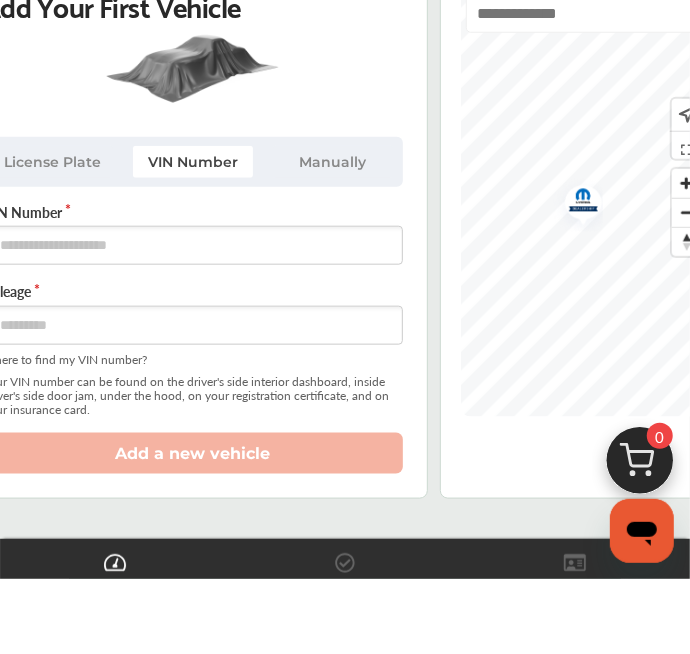 scroll, scrollTop: 425, scrollLeft: 0, axis: vertical 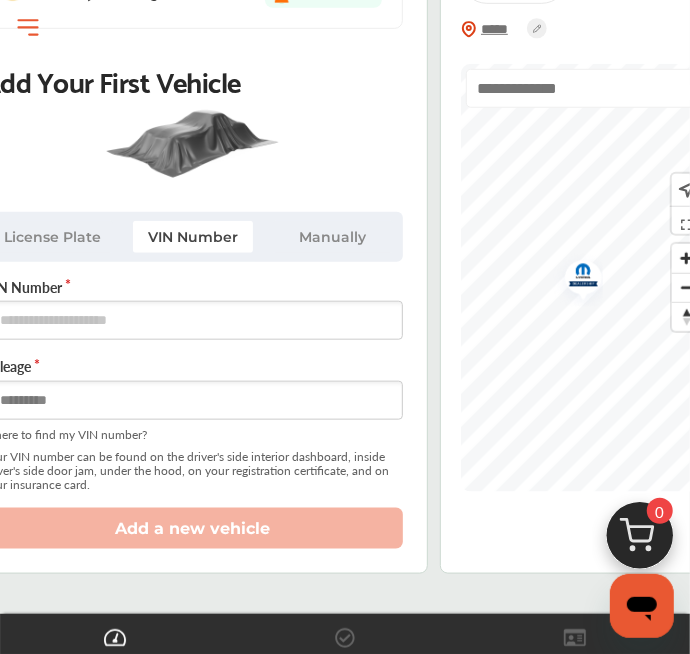 click at bounding box center (193, 400) 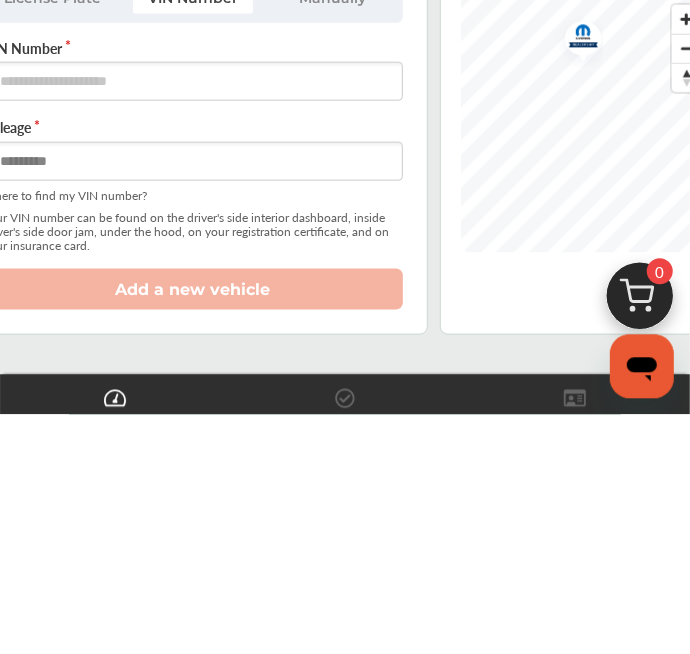 scroll, scrollTop: 425, scrollLeft: 0, axis: vertical 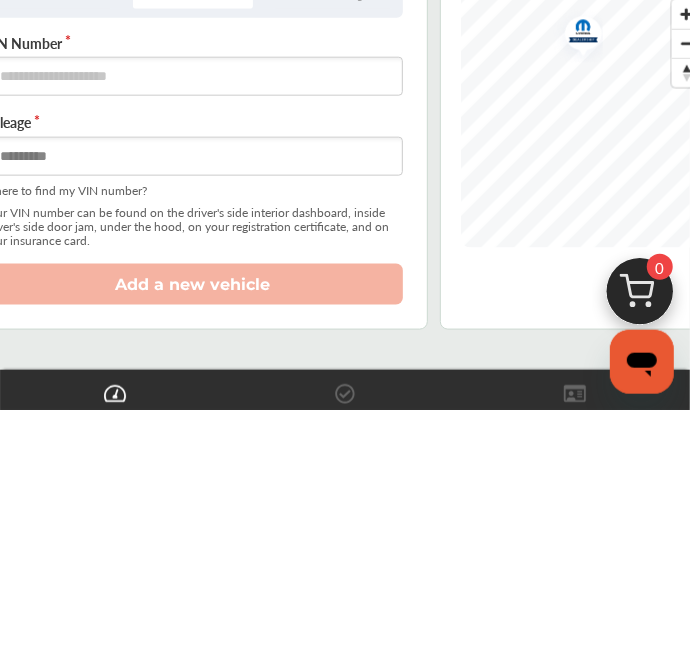 type on "******" 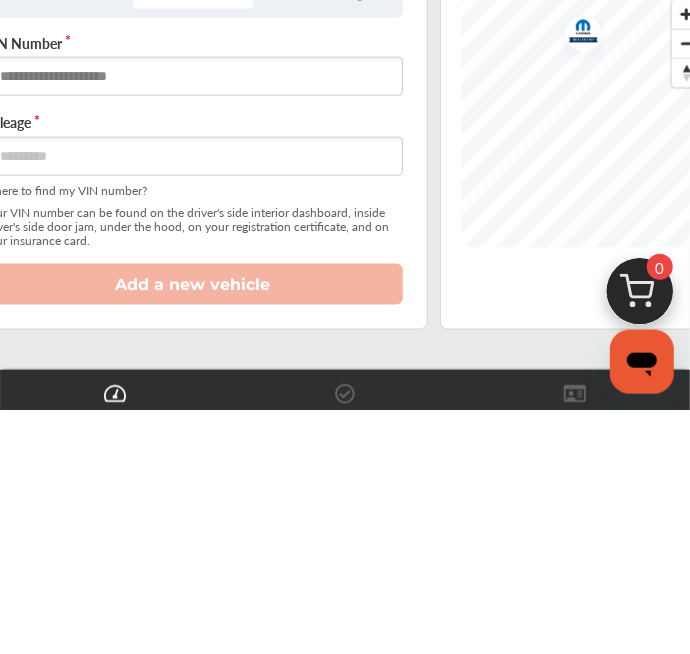 click at bounding box center (193, 320) 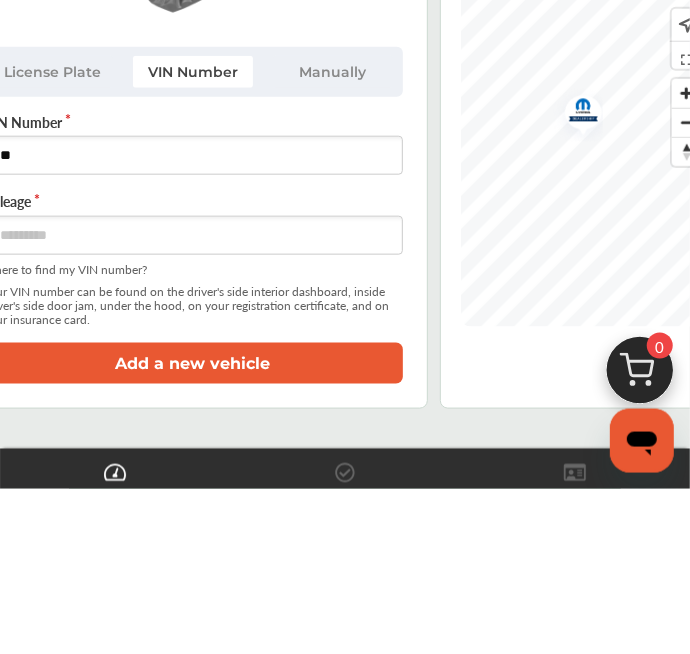 type on "*" 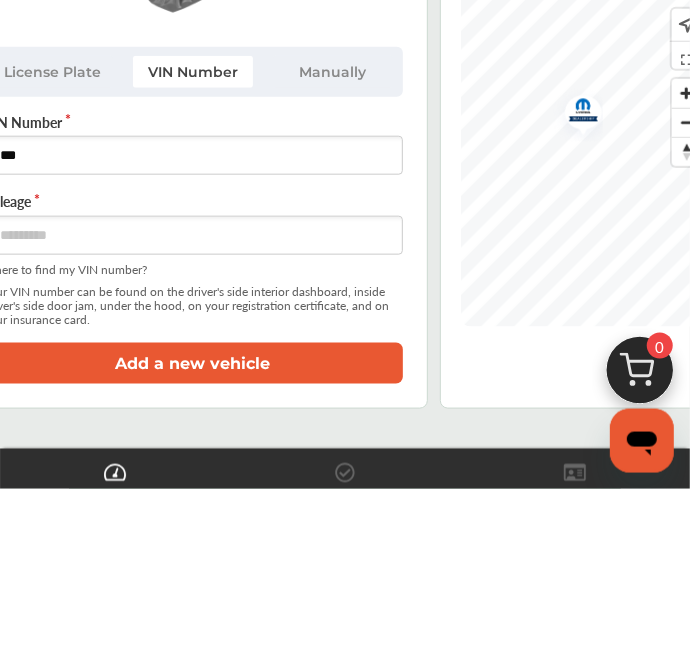 scroll, scrollTop: 425, scrollLeft: 0, axis: vertical 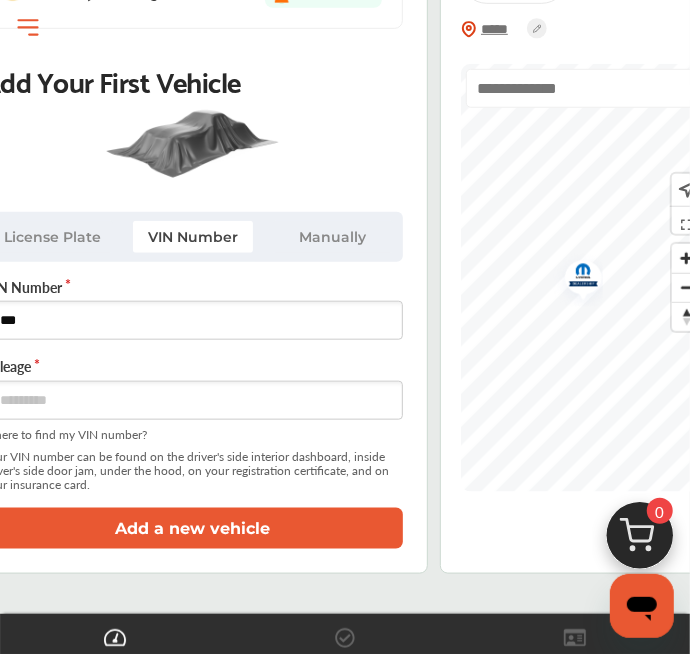 click on "***" at bounding box center (193, 320) 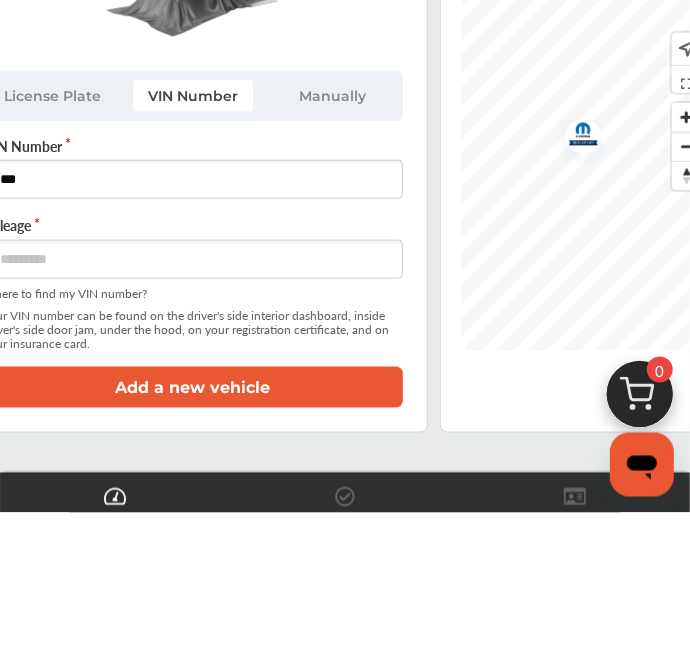 scroll, scrollTop: 425, scrollLeft: 0, axis: vertical 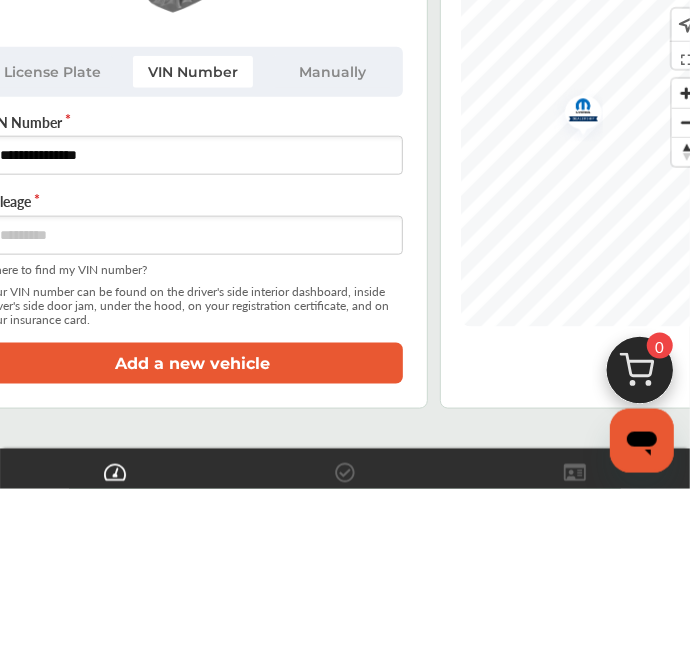 type on "**********" 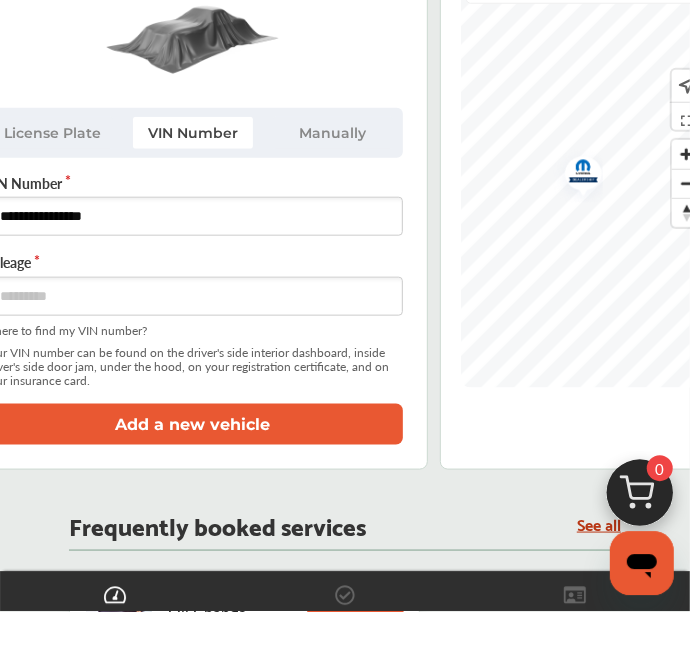 scroll, scrollTop: 487, scrollLeft: 0, axis: vertical 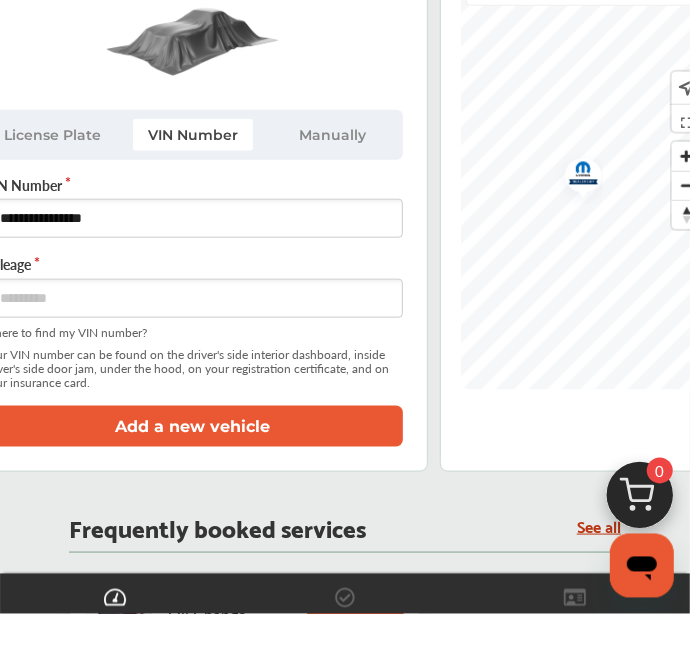 click on "Manually" at bounding box center [333, 175] 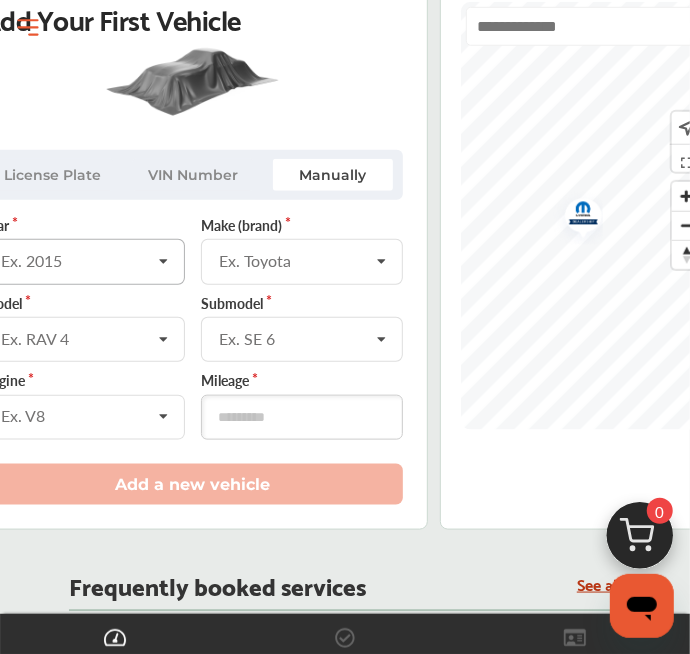 click at bounding box center [164, 261] 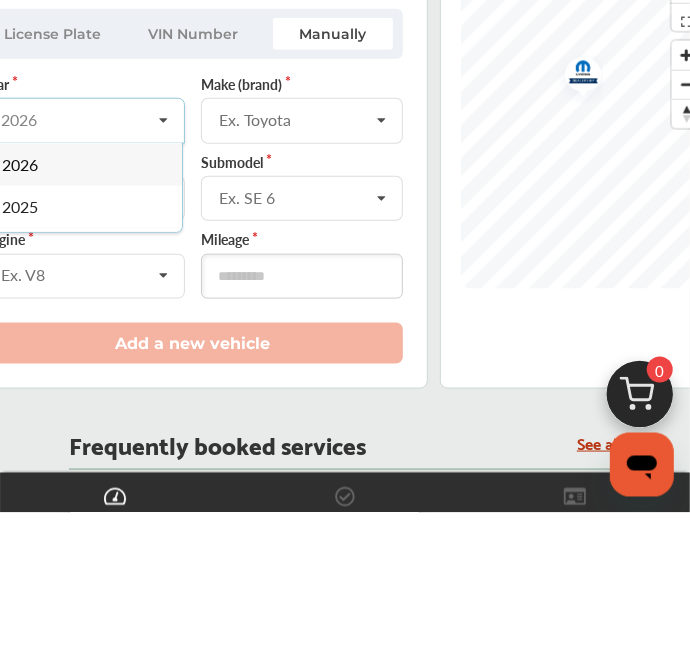 scroll, scrollTop: 487, scrollLeft: 0, axis: vertical 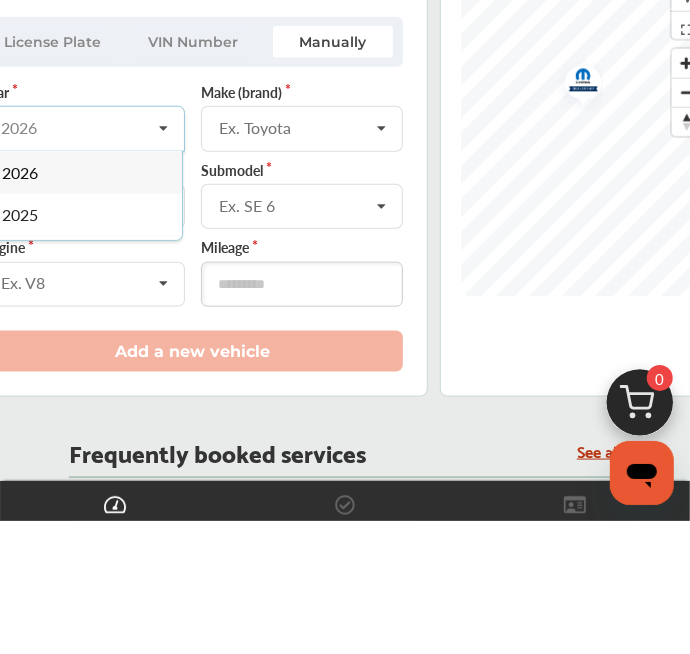 click at bounding box center (85, 259) 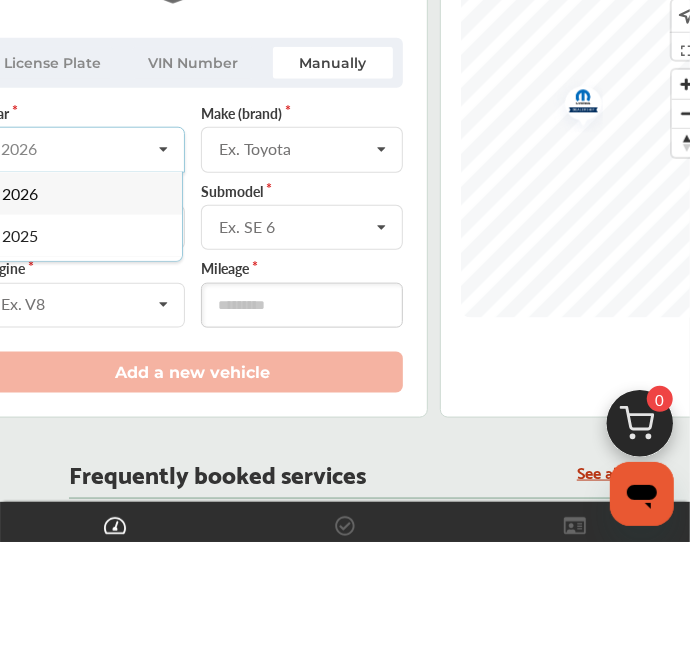 scroll, scrollTop: 487, scrollLeft: 0, axis: vertical 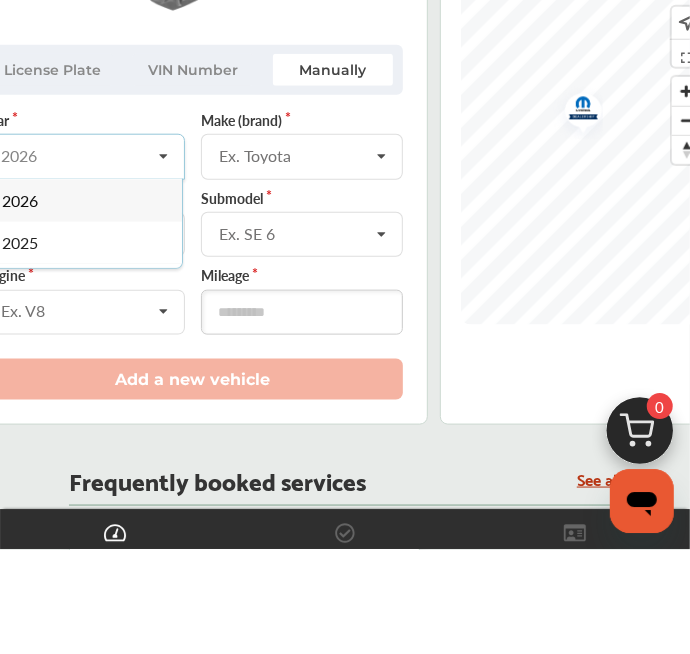 click at bounding box center [85, 259] 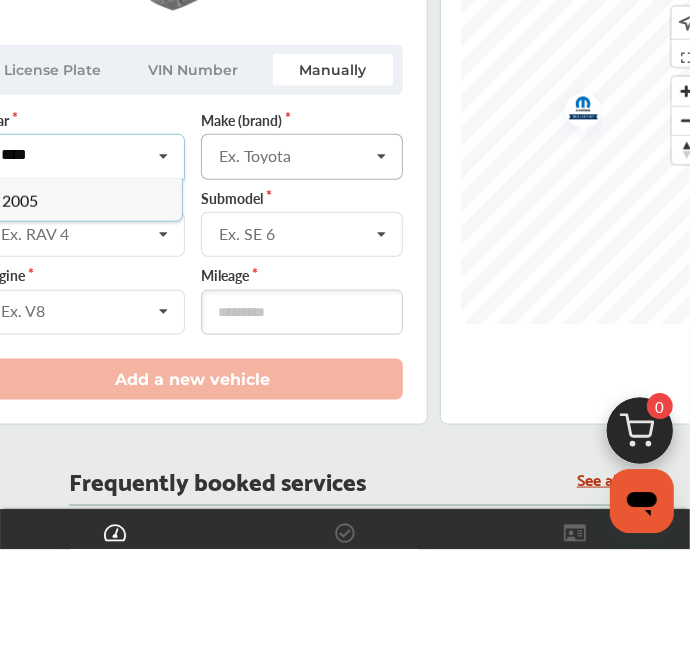 type on "****" 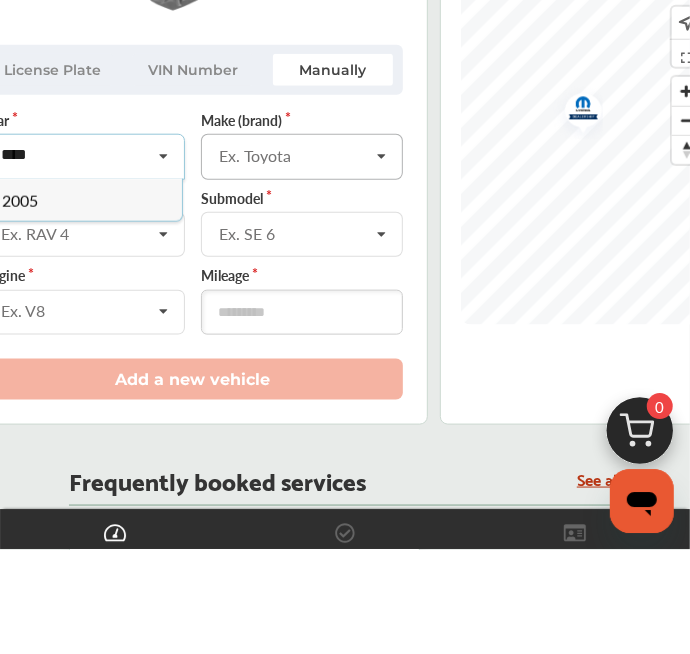 type 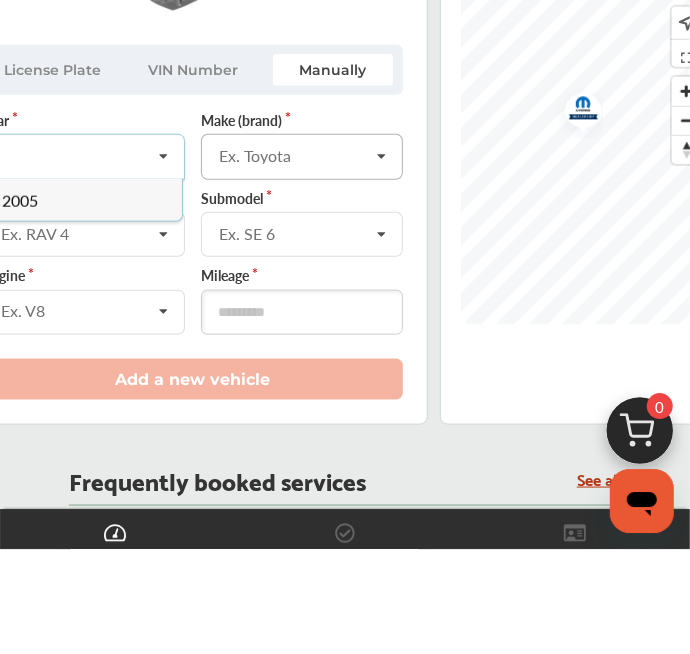 scroll, scrollTop: 487, scrollLeft: 0, axis: vertical 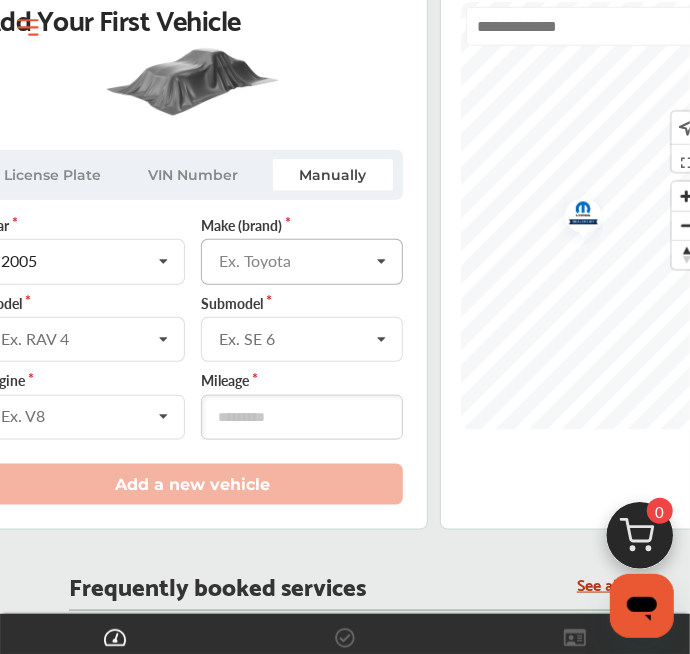 click at bounding box center [303, 259] 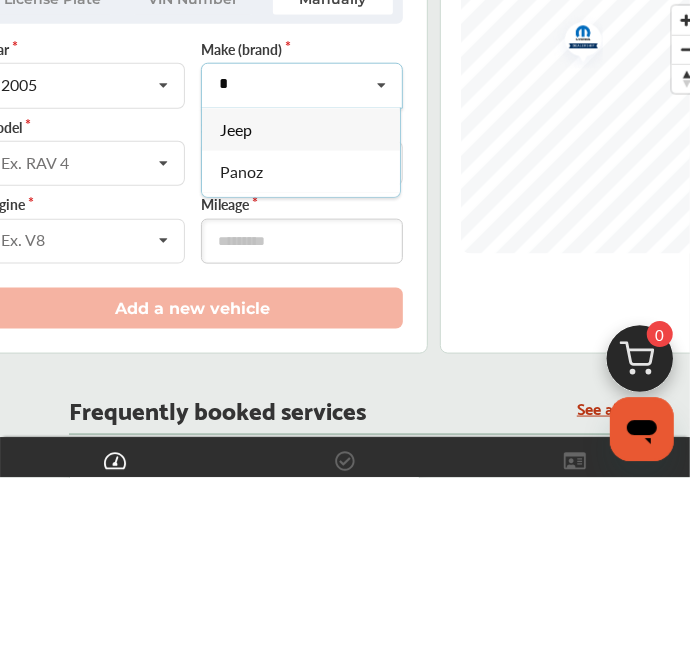 scroll, scrollTop: 487, scrollLeft: 0, axis: vertical 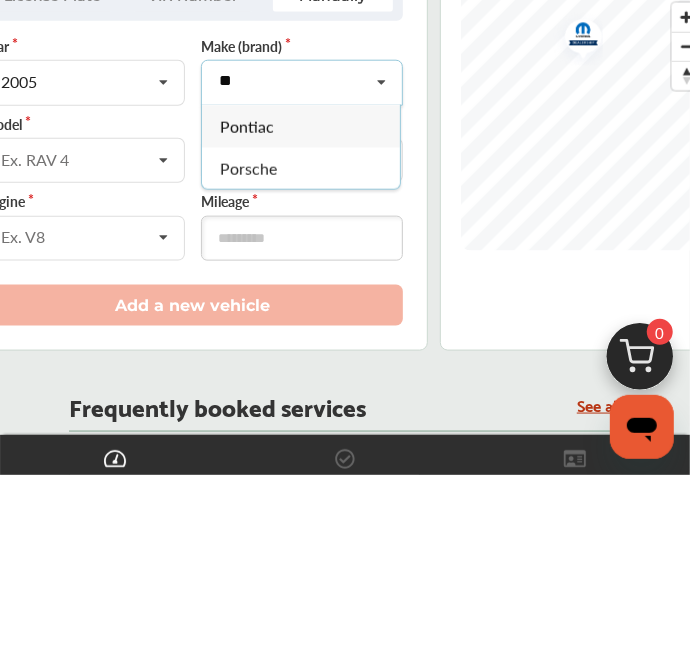 type on "**" 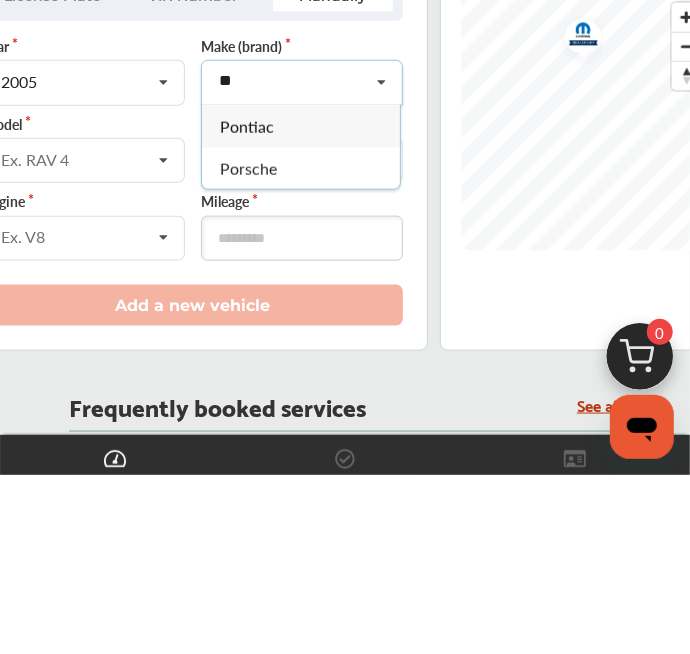 click on "Pontiac" at bounding box center [248, 304] 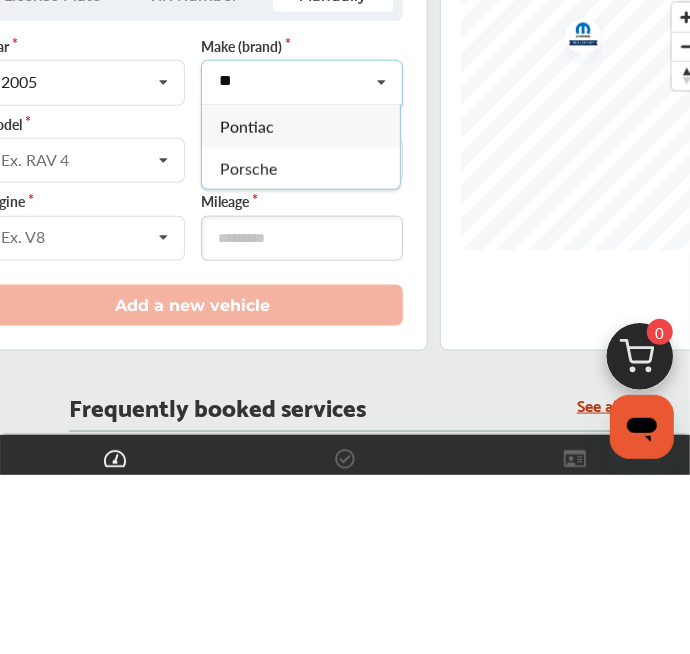 type 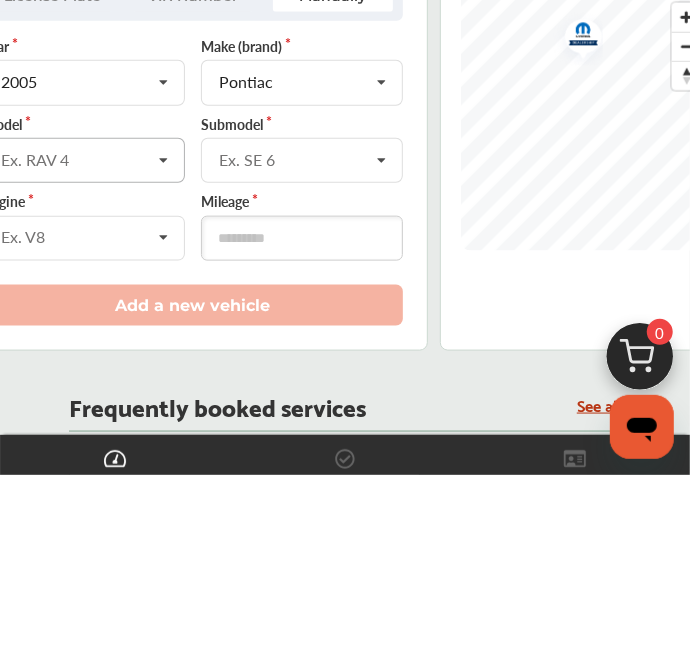 click on "Ex. RAV 4" at bounding box center (76, 339) 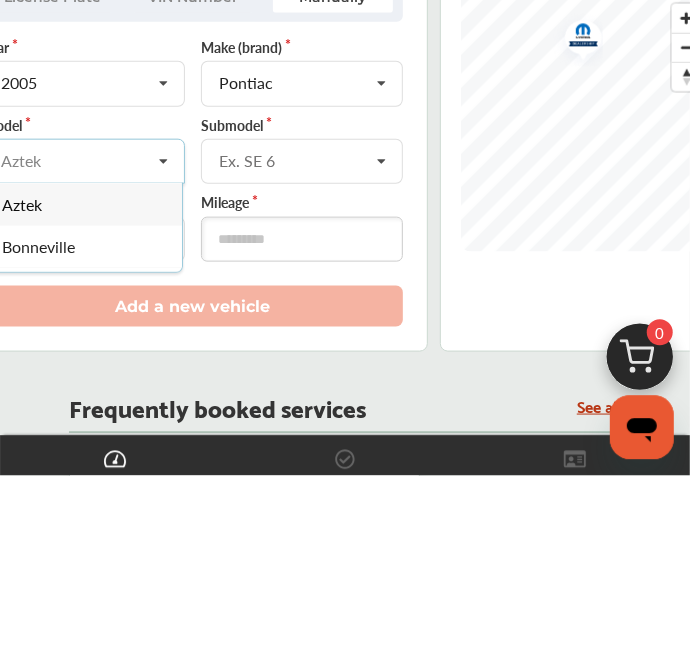 scroll, scrollTop: 487, scrollLeft: 0, axis: vertical 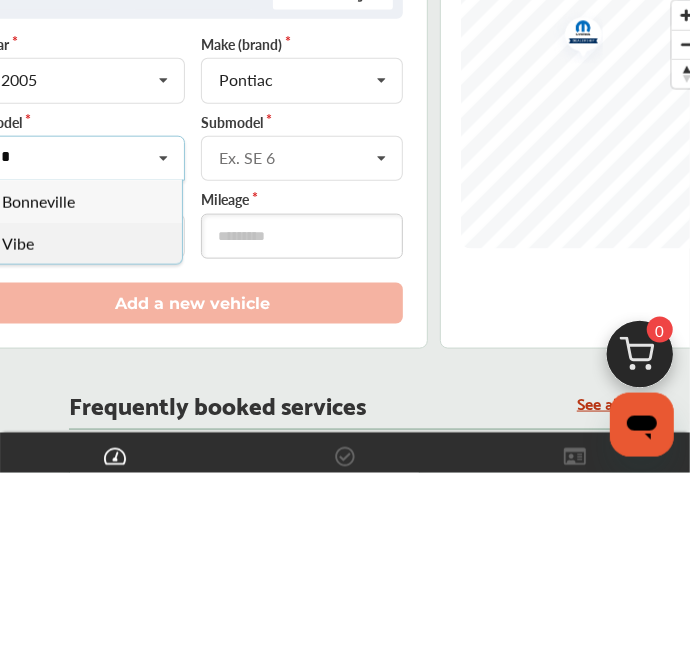type on "*" 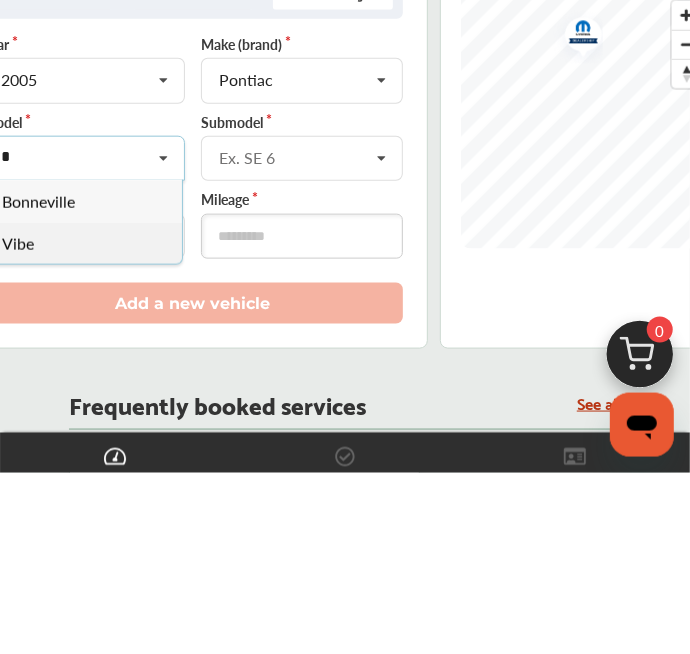 click on "Vibe" at bounding box center [18, 424] 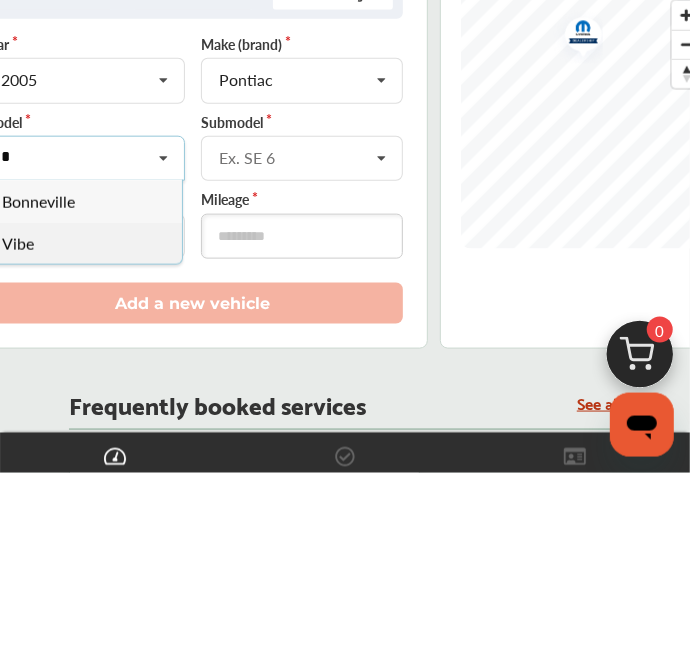 type 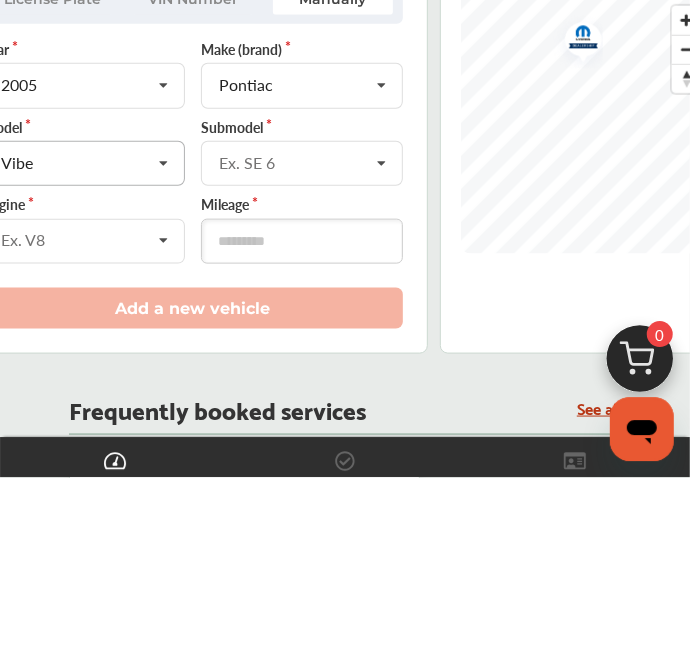 scroll, scrollTop: 487, scrollLeft: 0, axis: vertical 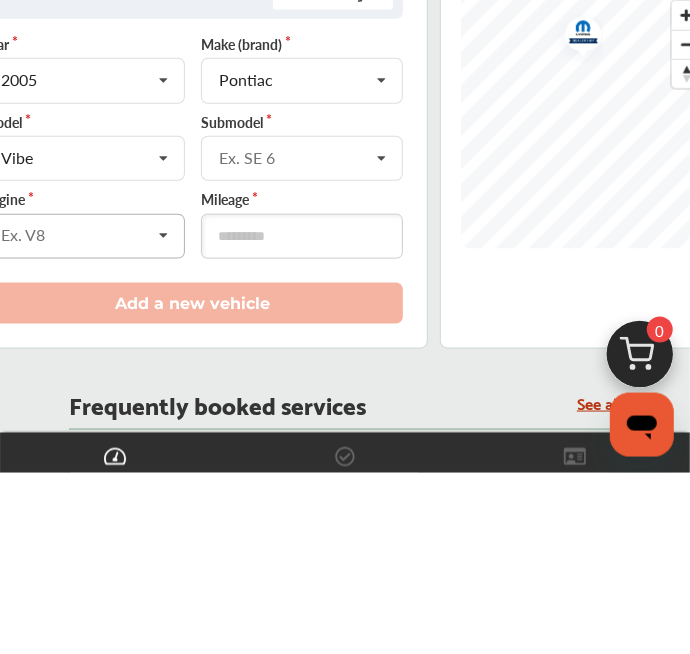 click at bounding box center (164, 417) 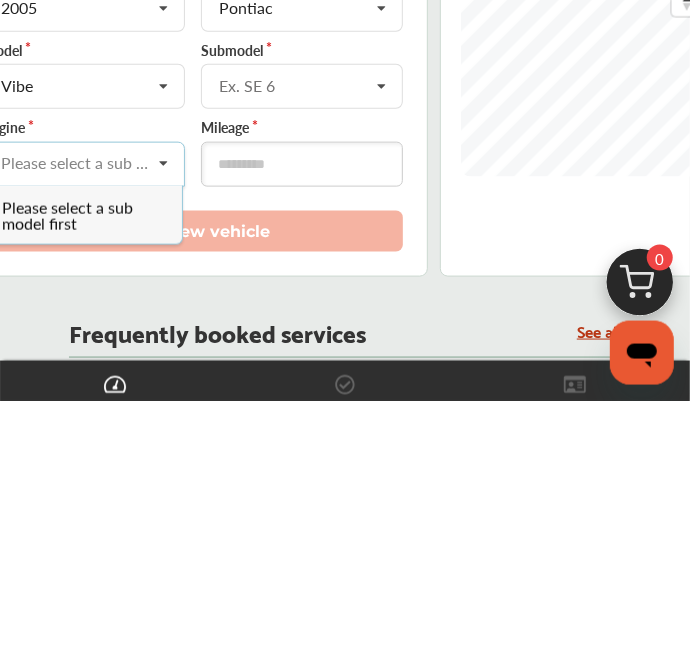 scroll, scrollTop: 487, scrollLeft: 0, axis: vertical 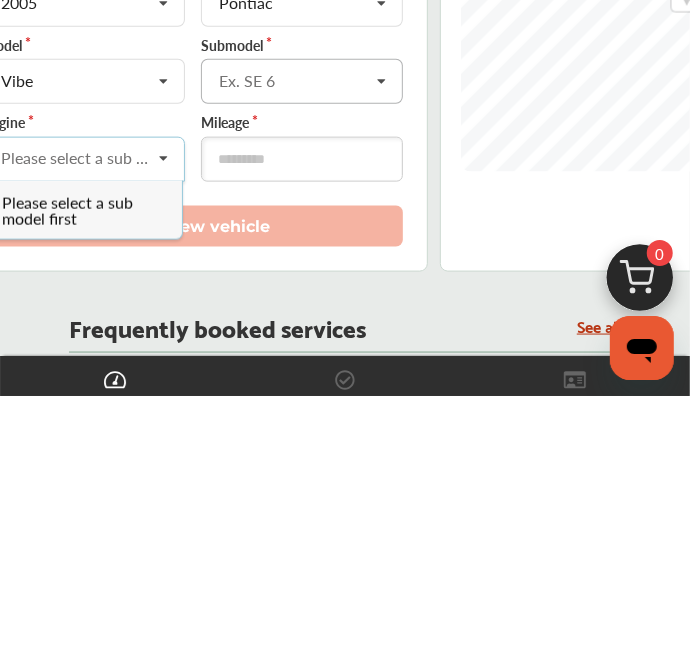 click at bounding box center [382, 339] 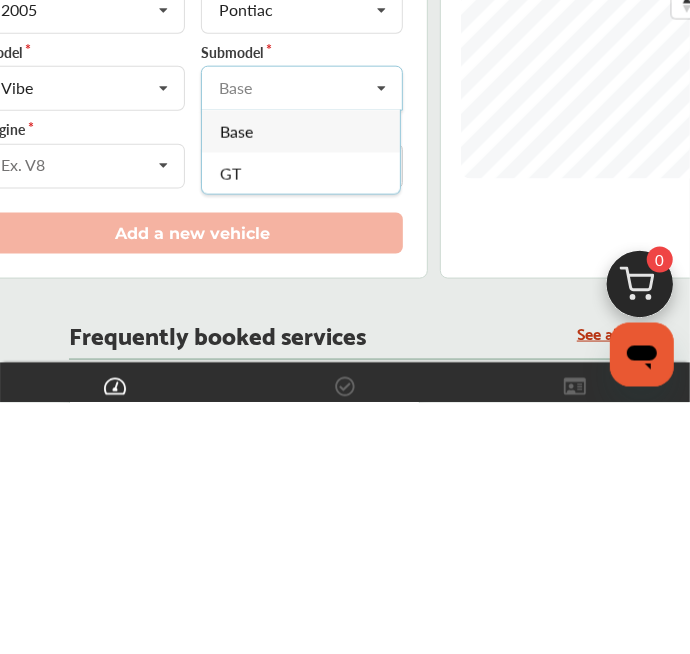 scroll, scrollTop: 487, scrollLeft: 0, axis: vertical 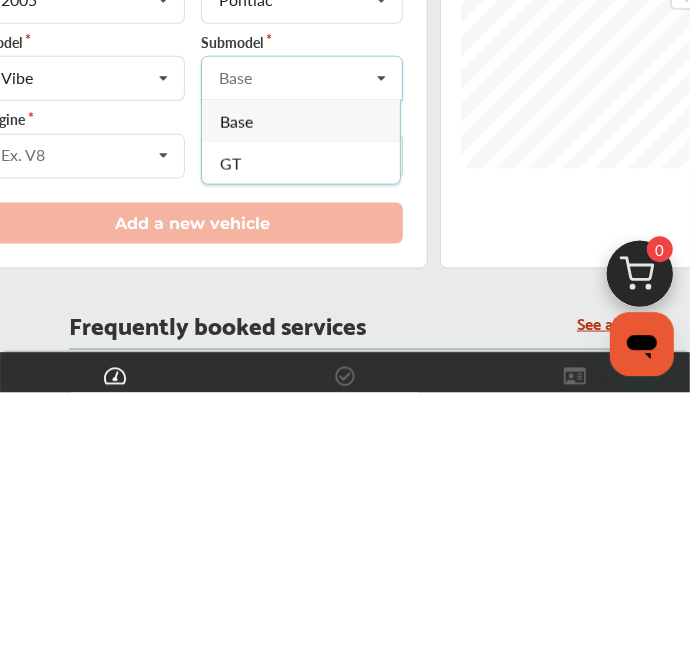click on "Base" at bounding box center [237, 382] 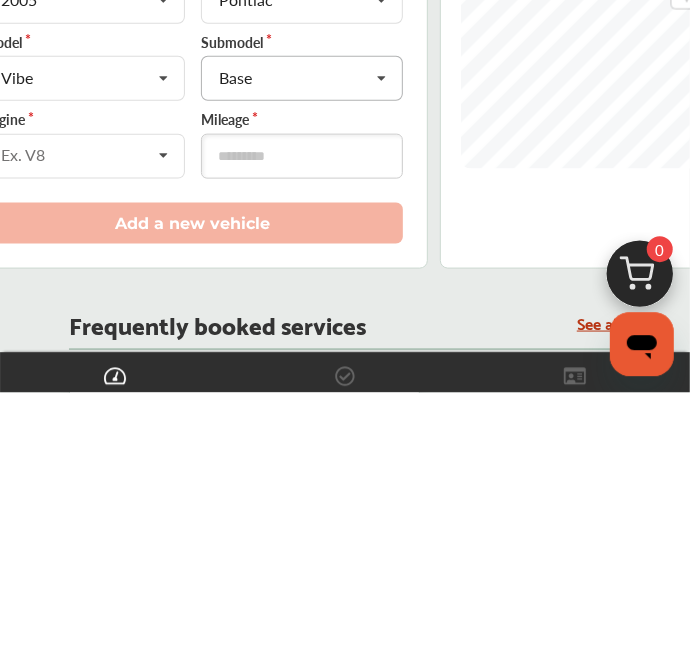 click at bounding box center [382, 339] 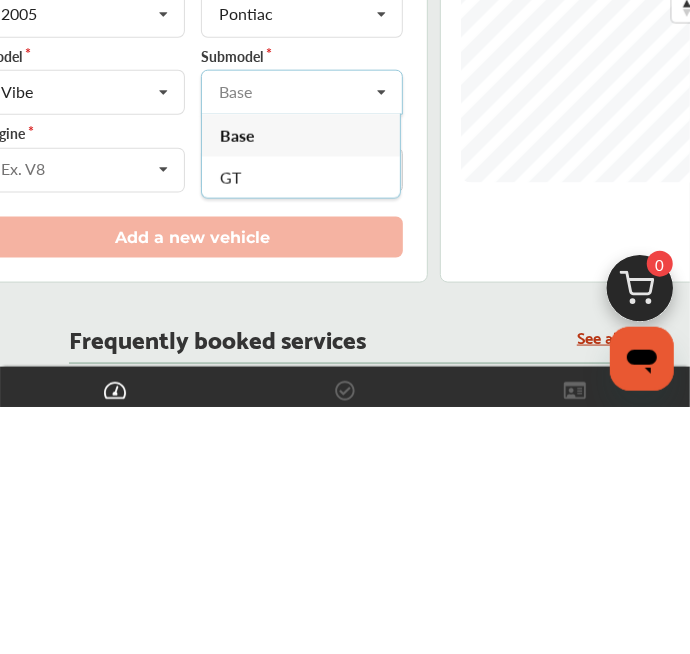 scroll, scrollTop: 487, scrollLeft: 0, axis: vertical 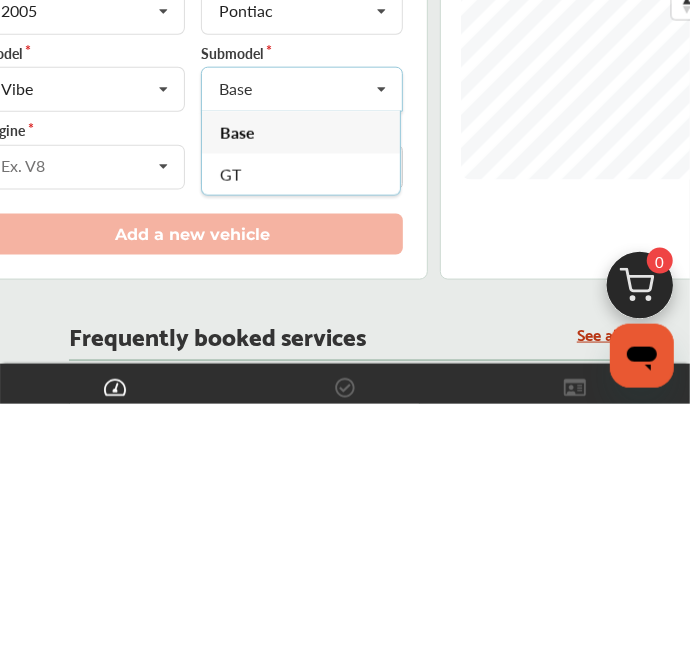 click on "Base" at bounding box center [238, 382] 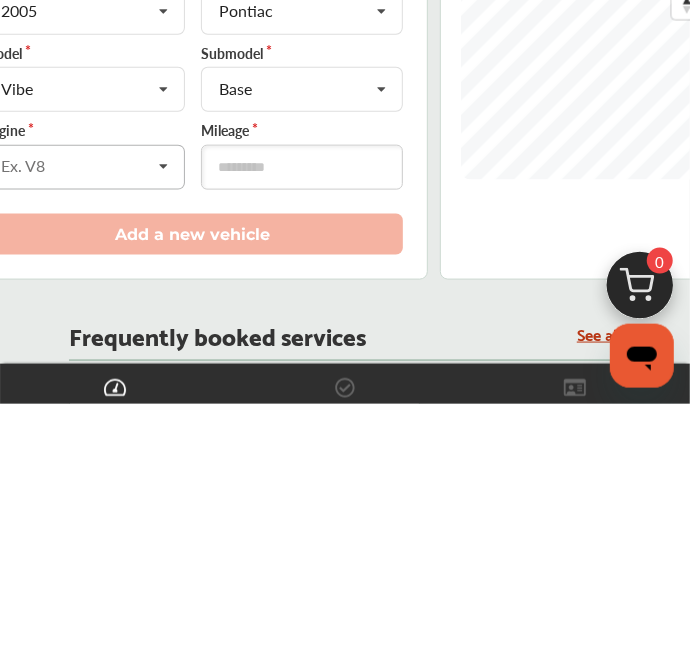 click at bounding box center [164, 417] 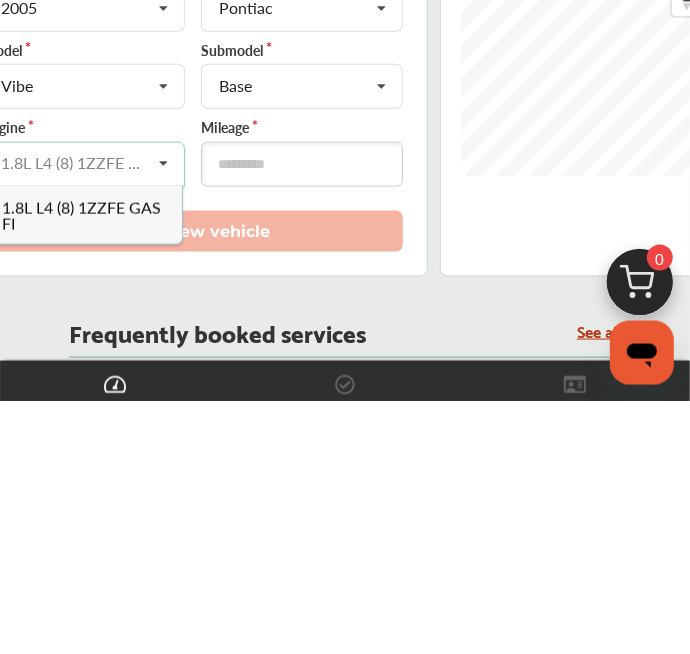 scroll, scrollTop: 487, scrollLeft: 0, axis: vertical 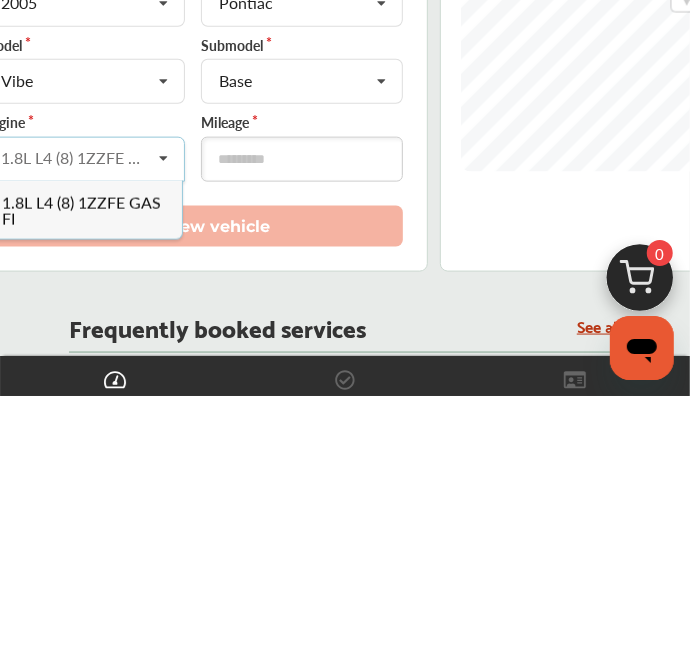 click on "1.8L L4 (8) 1ZZFE GAS FI" at bounding box center (83, 468) 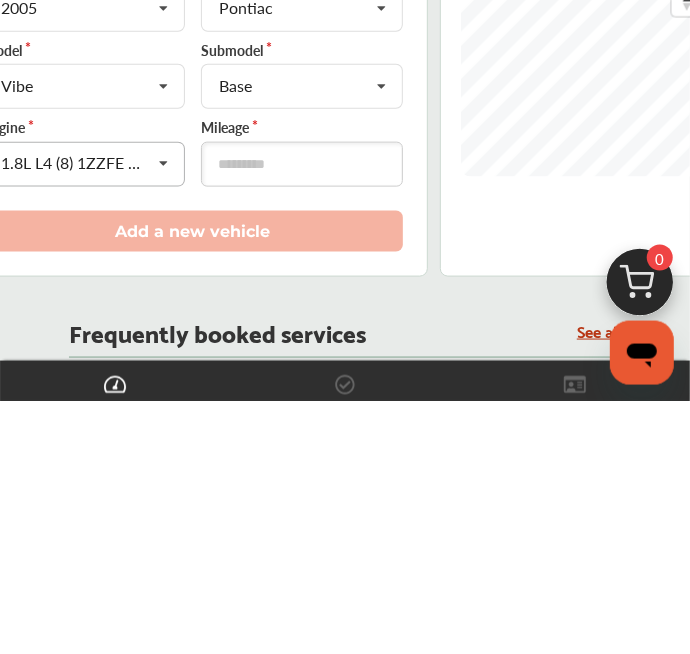 scroll, scrollTop: 487, scrollLeft: 0, axis: vertical 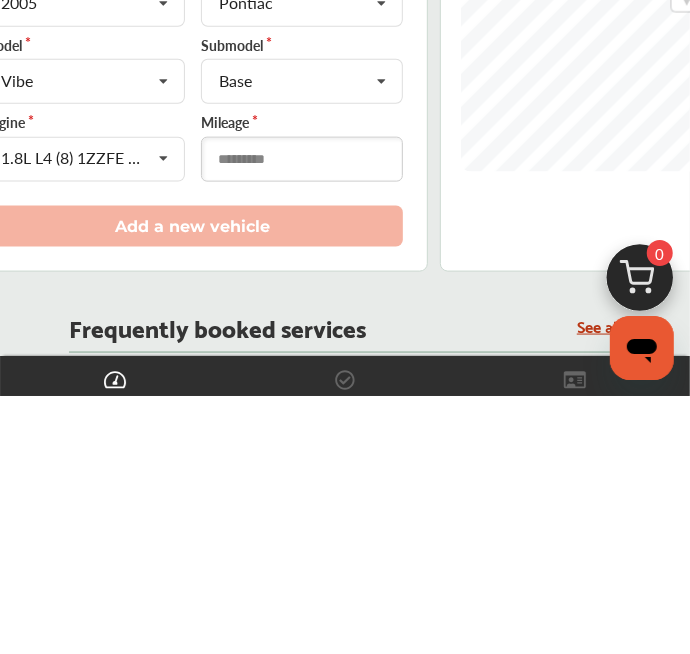 click at bounding box center [302, 417] 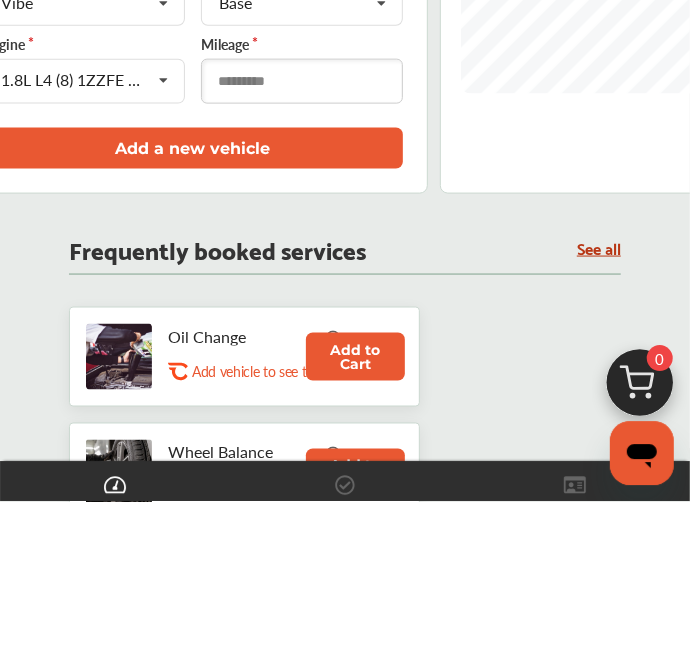 scroll, scrollTop: 671, scrollLeft: 0, axis: vertical 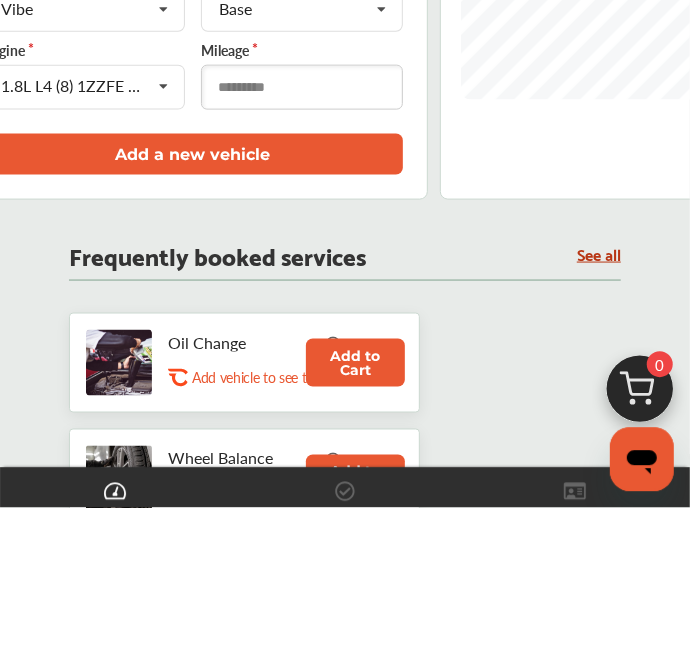 type on "******" 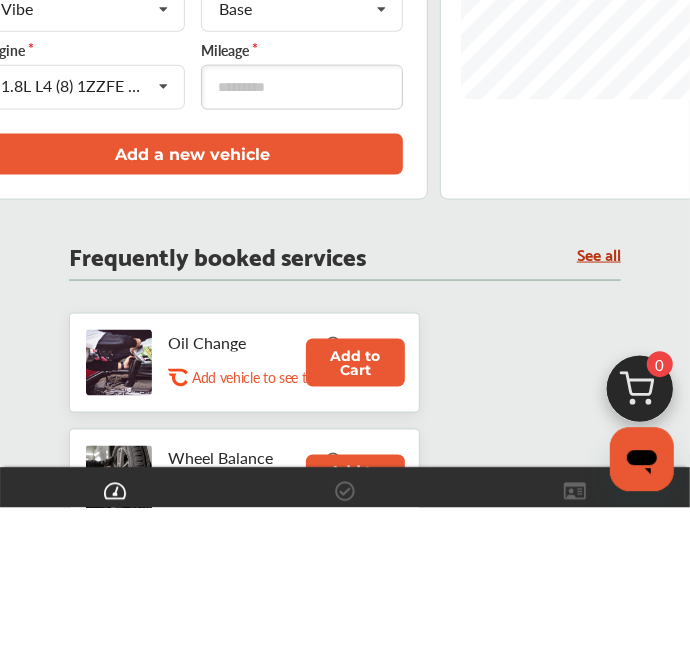 click on "Add a new vehicle" at bounding box center (193, 300) 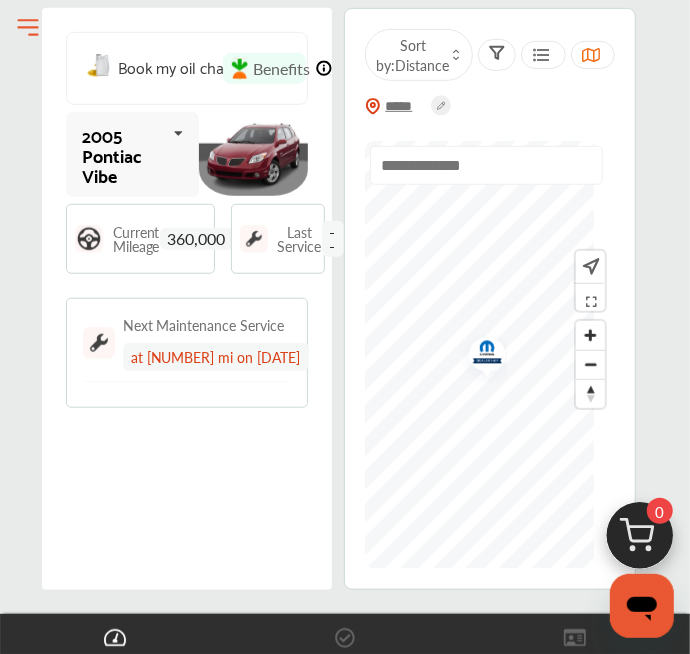 scroll, scrollTop: 353, scrollLeft: 0, axis: vertical 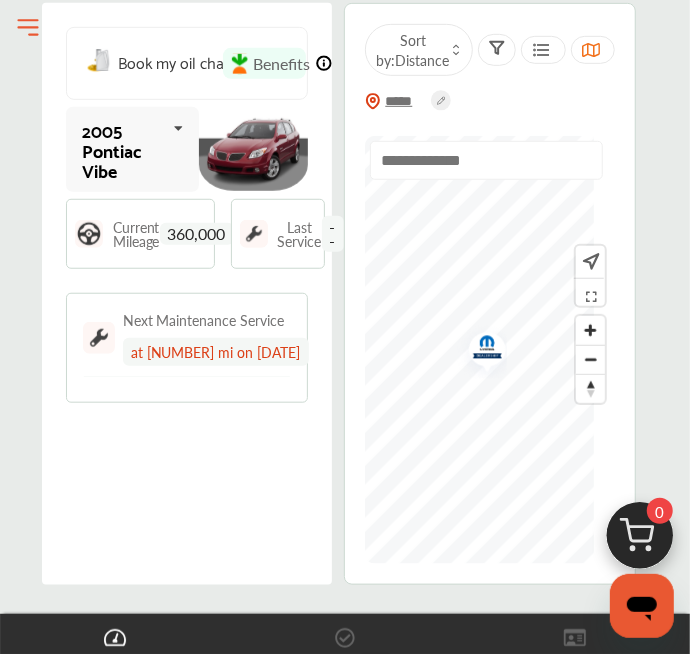click at bounding box center (324, 63) 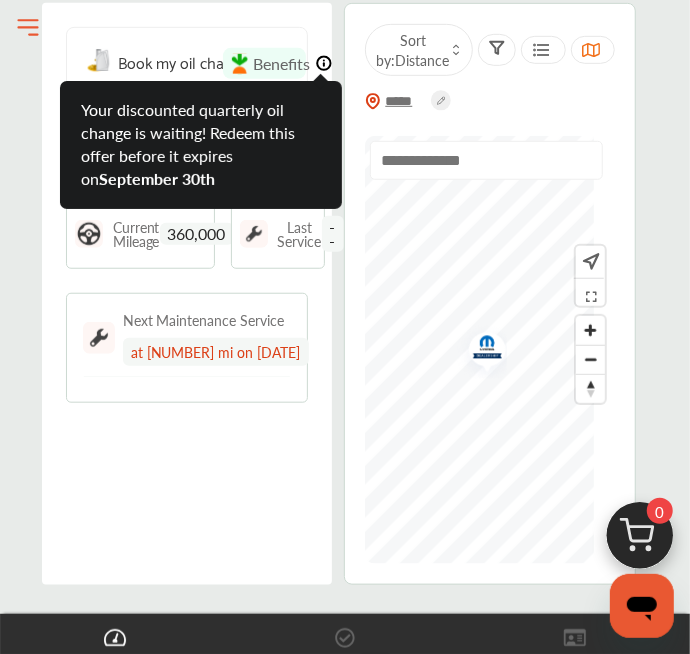 click on "Book my oil change Benefits 2005 Pontiac Vibe 2005 Pontiac Vibe Current Mileage 360,000 Last Service -- Next Maintenance Service at 360,000 mi on 08/01/2025 *****
Sort by :  Distance
Save an additional 10% on maintenance & repairs Upgrade membership Do you need to change your tires soon? Buy new tires Discover your CarAdvise Benefits! Check them out! Frequently booked services See all Oil Change
.st0{fill:#FA4A1C;}
Select a store first to see price Add to Cart Wheel Balance
.st0{fill:#FA4A1C;}
Select a store first to see price Add to Cart Wheel Alignment
.st0{fill:#FA4A1C;}
From  $75.00 - $150.00 Add to Cart Tire Rotation
.st0{fill:#FA4A1C;}
Select a store first to see price Add to Cart Tire Install / Swap Tires
.st0{fill:#FA4A1C;}
Select a store first to see price Add to Cart Brake Pads Replacement
.st0{fill:#FA4A1C;}
Select a store first to see price Add to Cart Oil Change" at bounding box center (345, 2215) 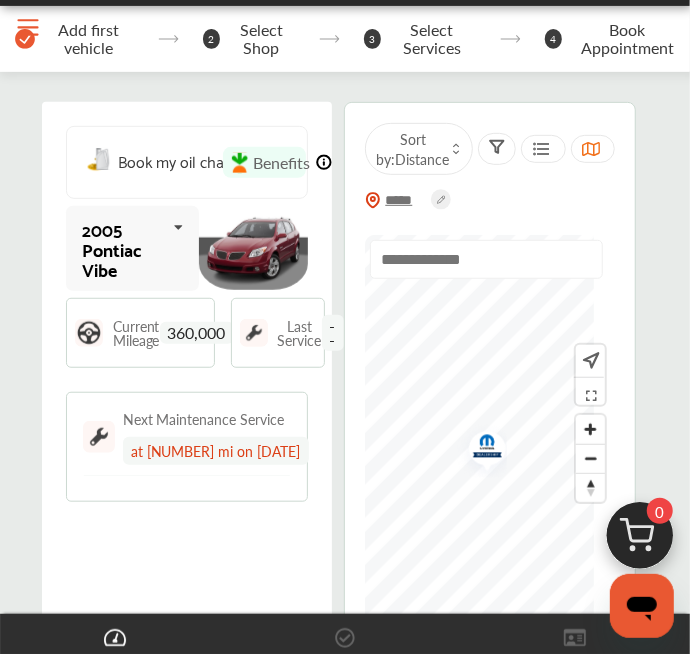 scroll, scrollTop: 0, scrollLeft: 0, axis: both 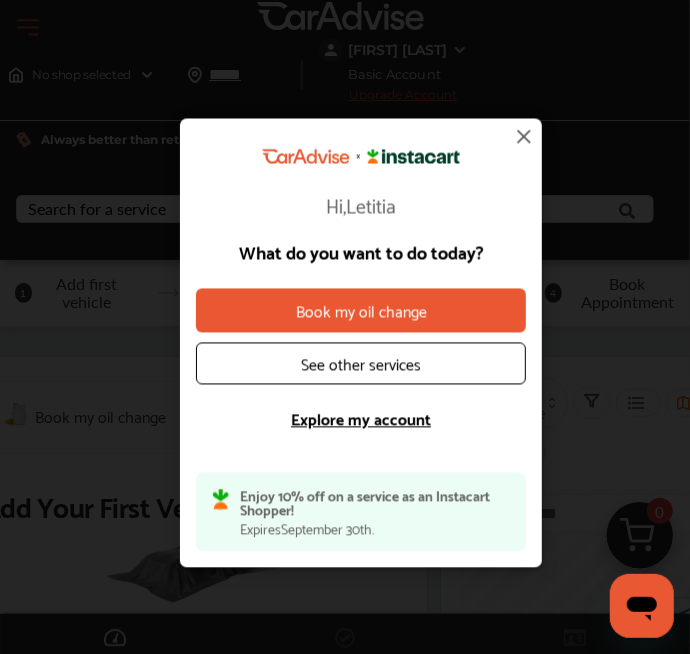 click on "See other services" at bounding box center (361, 363) 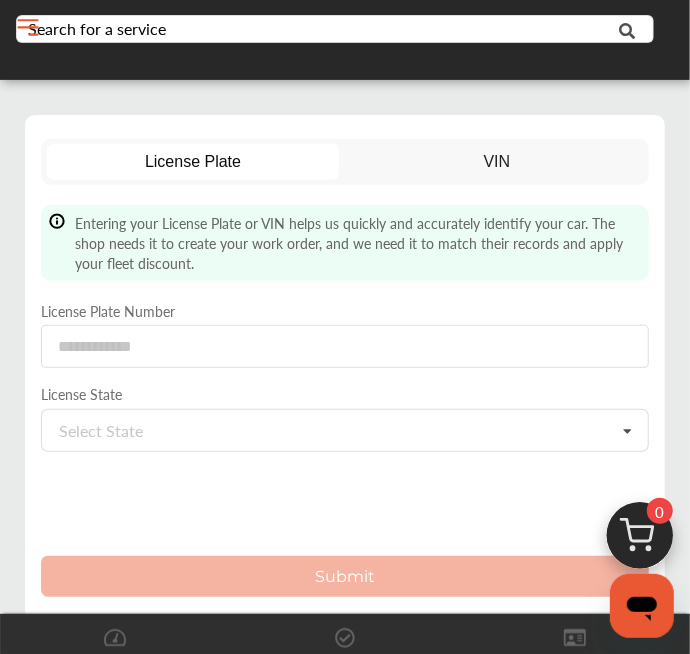 scroll, scrollTop: 165, scrollLeft: 0, axis: vertical 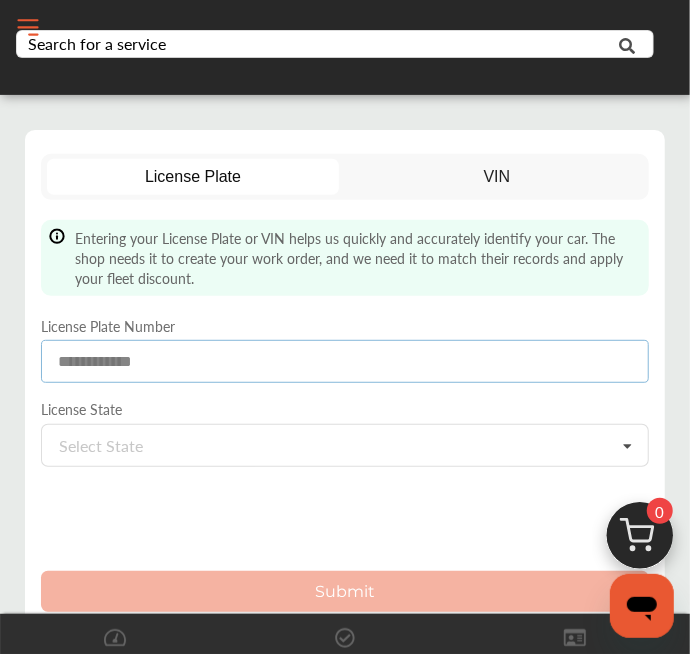 click at bounding box center [345, 361] 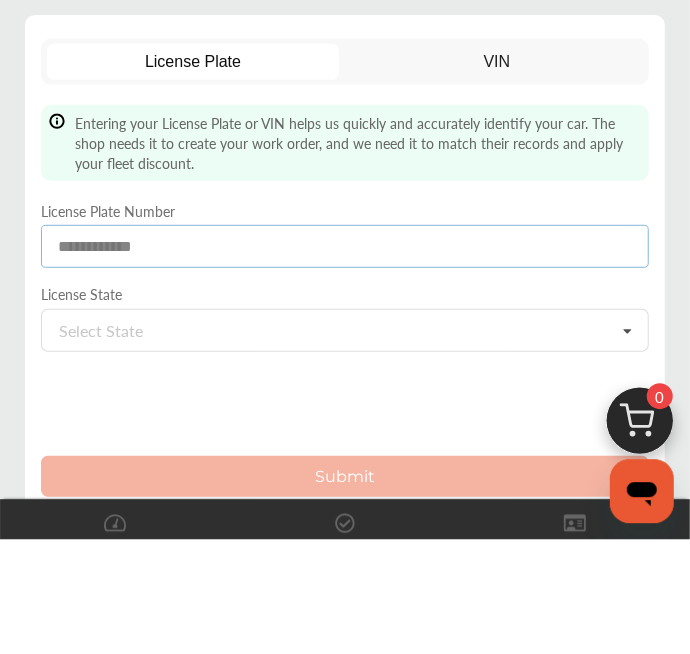 scroll, scrollTop: 165, scrollLeft: 0, axis: vertical 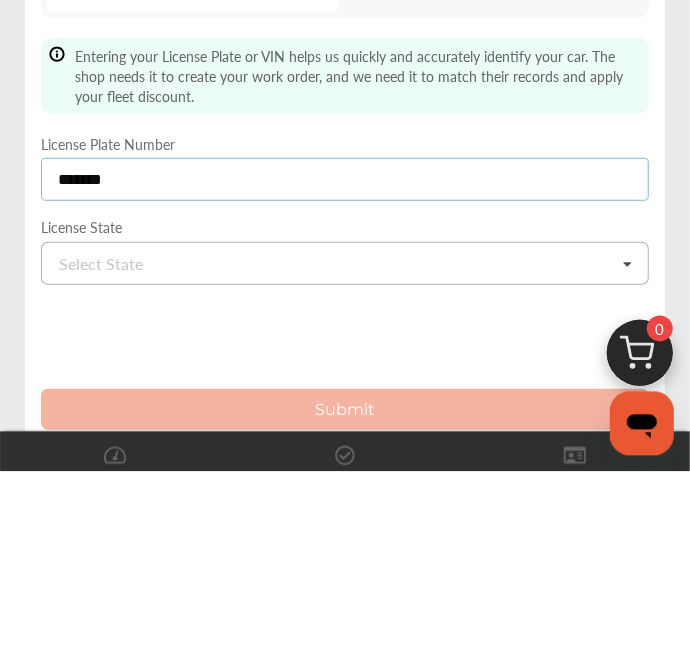 type on "*******" 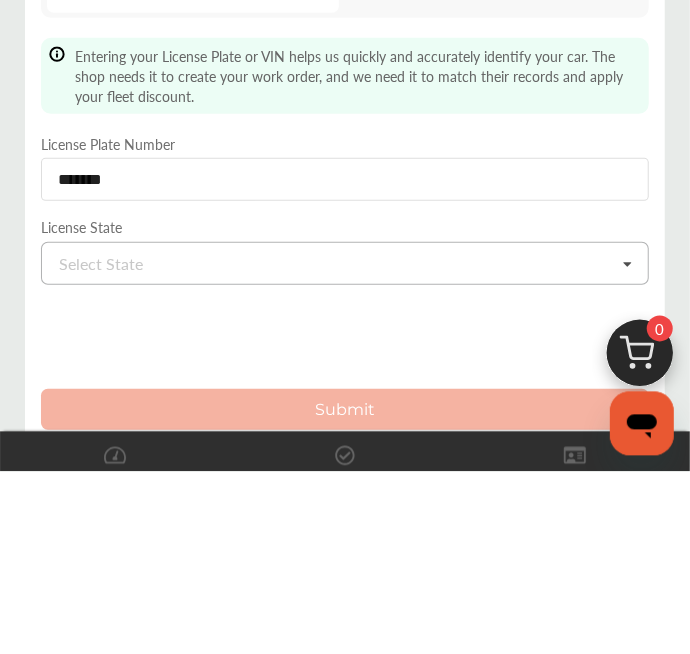 click on "Select State" at bounding box center [101, 446] 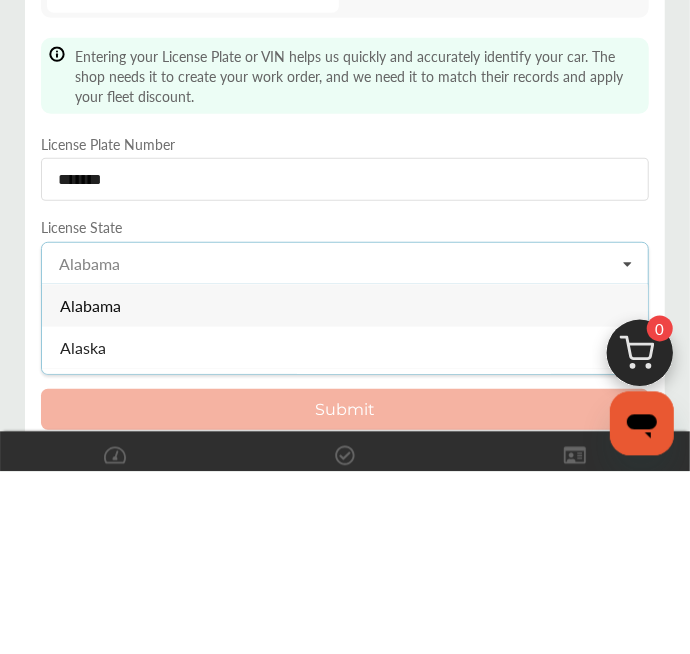 click at bounding box center (139, 445) 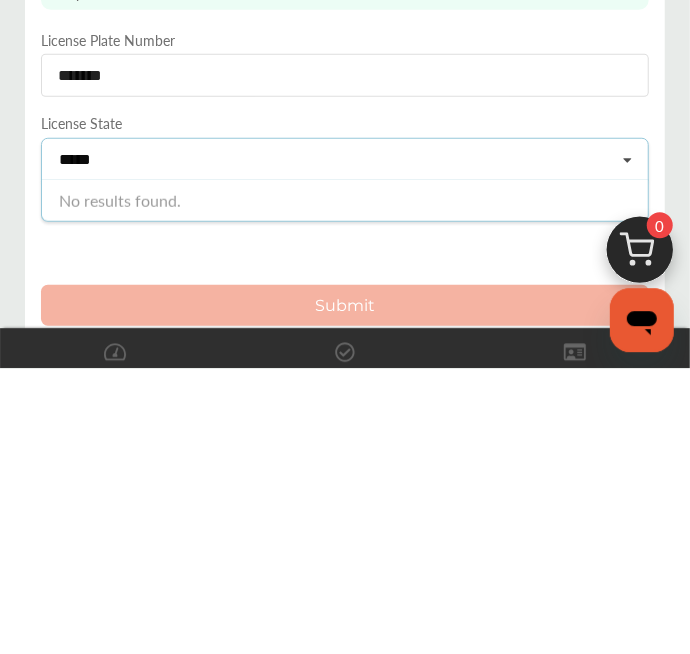 scroll, scrollTop: 165, scrollLeft: 0, axis: vertical 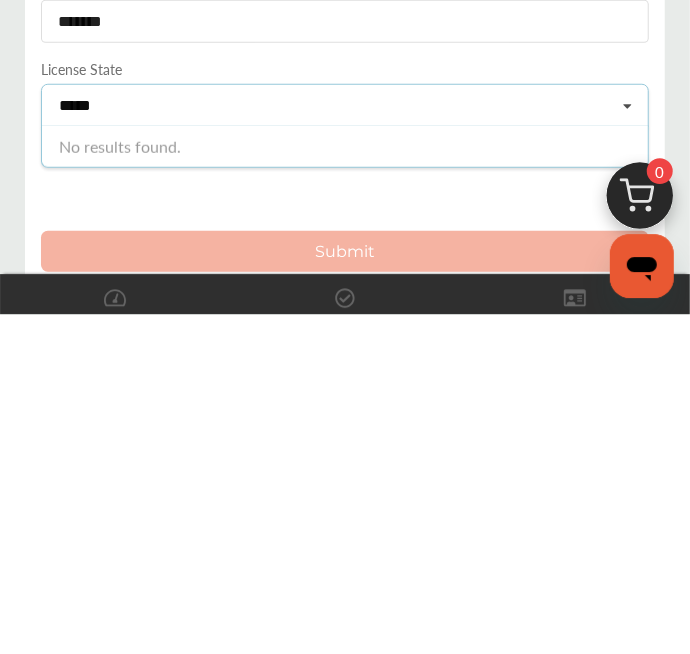 click on "****" at bounding box center [139, 445] 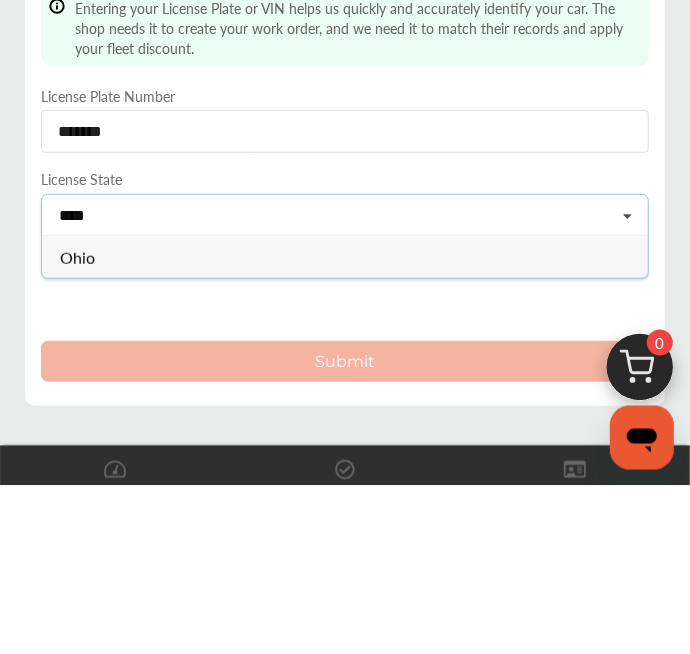scroll, scrollTop: 283, scrollLeft: 0, axis: vertical 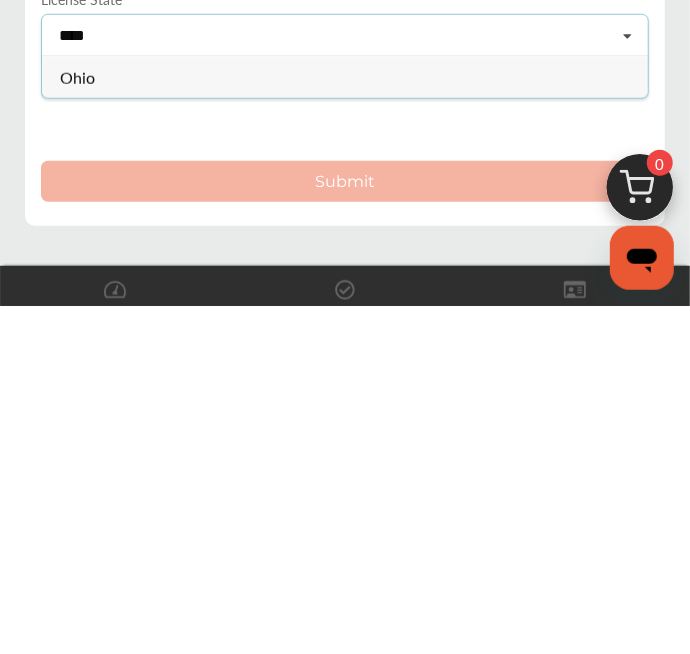 type on "****" 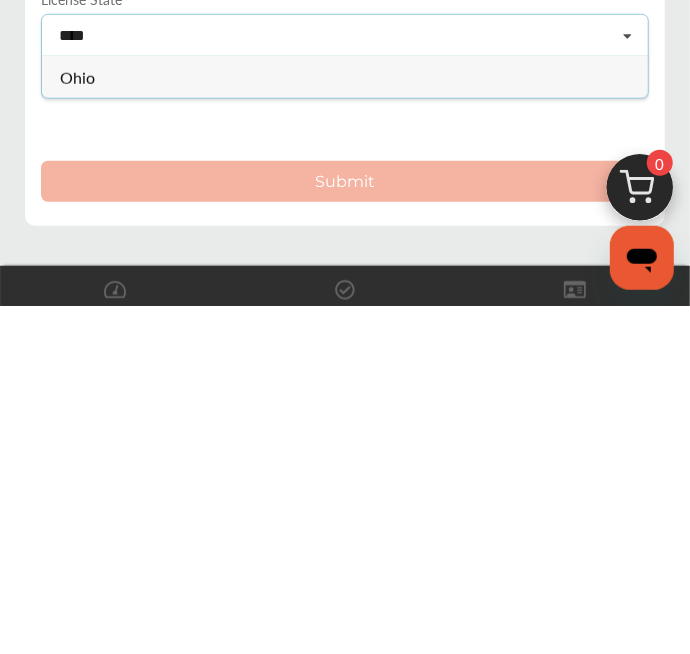 click on "Submit" at bounding box center (345, 529) 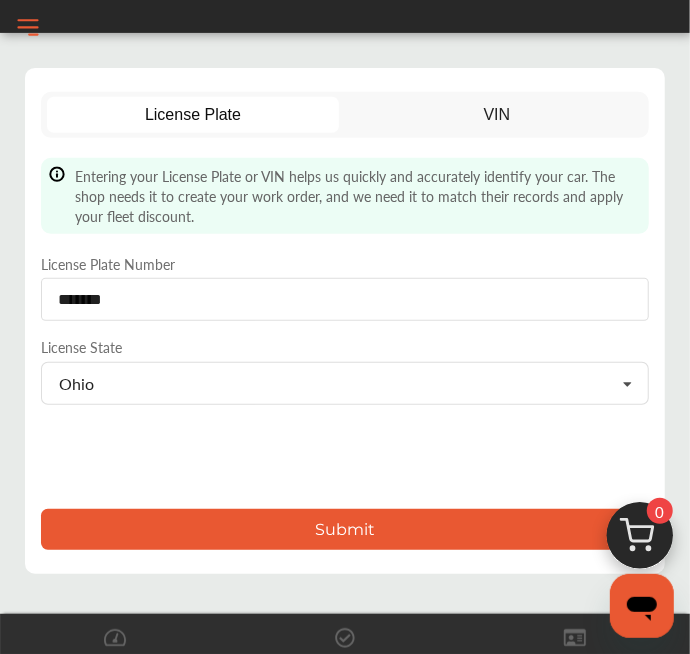click on "Submit" at bounding box center (345, 529) 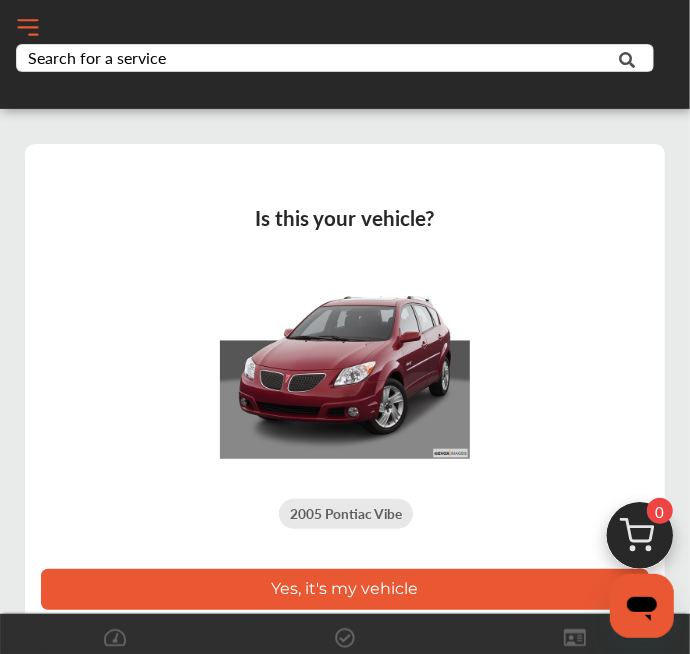 scroll, scrollTop: 166, scrollLeft: 0, axis: vertical 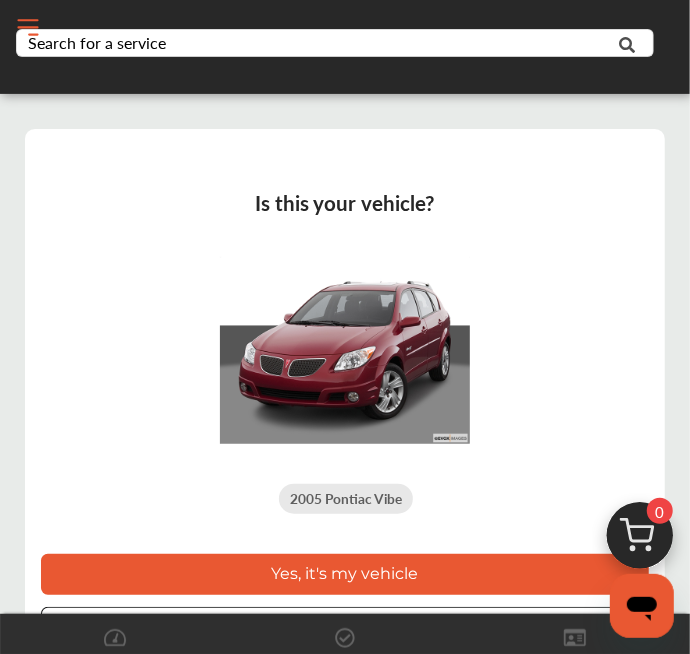 click on "Yes, it's my vehicle" at bounding box center (345, 574) 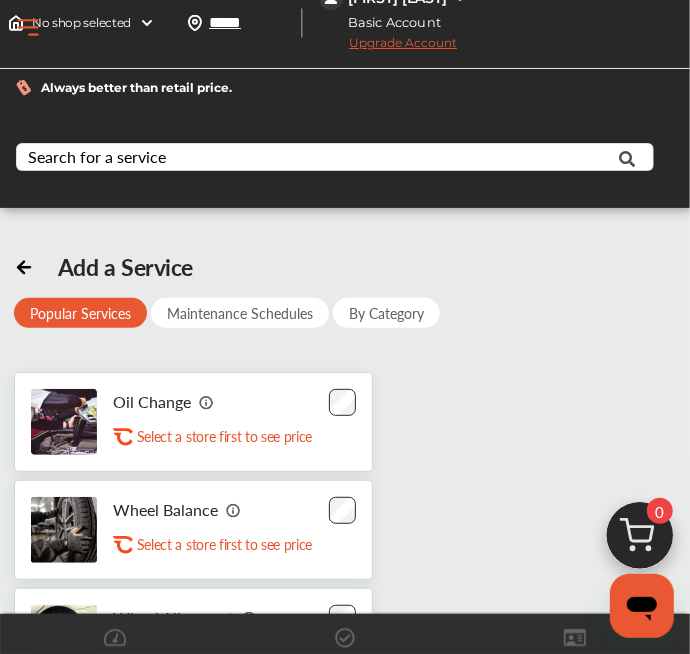 scroll, scrollTop: 0, scrollLeft: 0, axis: both 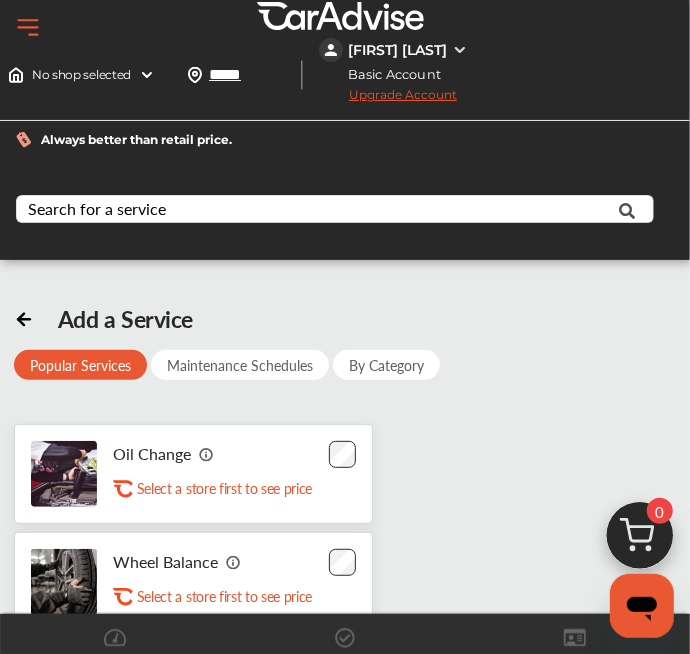 click on "Maintenance Schedules" at bounding box center [240, 365] 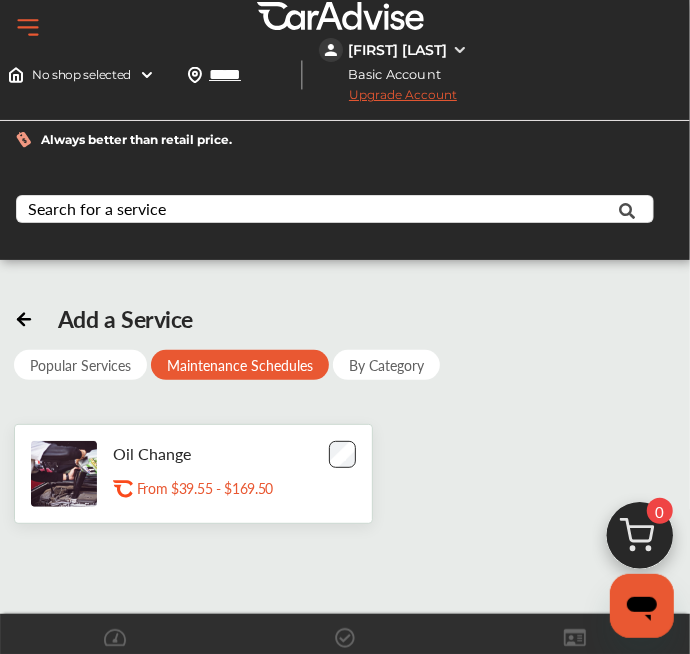 click on "By Category" at bounding box center [386, 365] 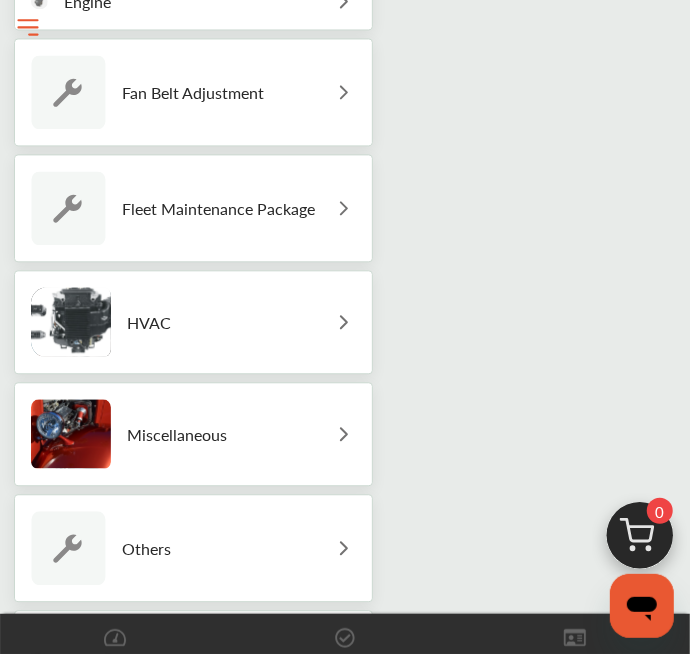 scroll, scrollTop: 0, scrollLeft: 0, axis: both 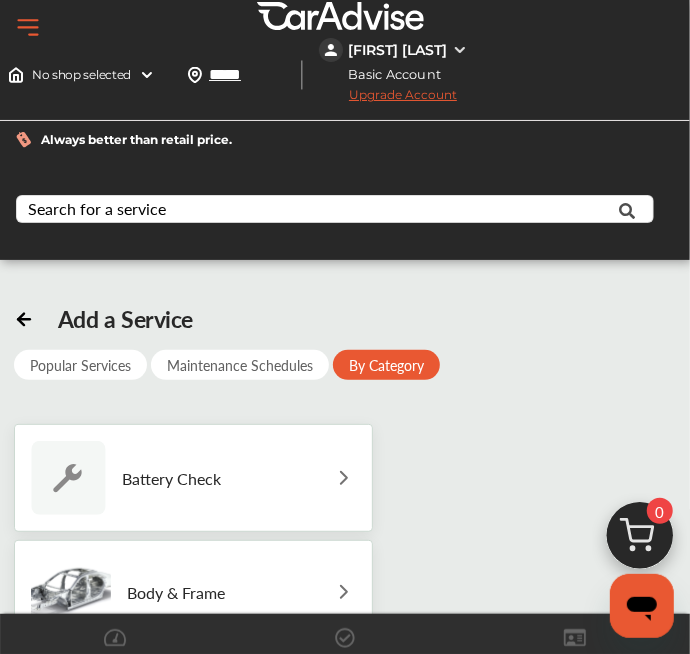 click at bounding box center [460, 50] 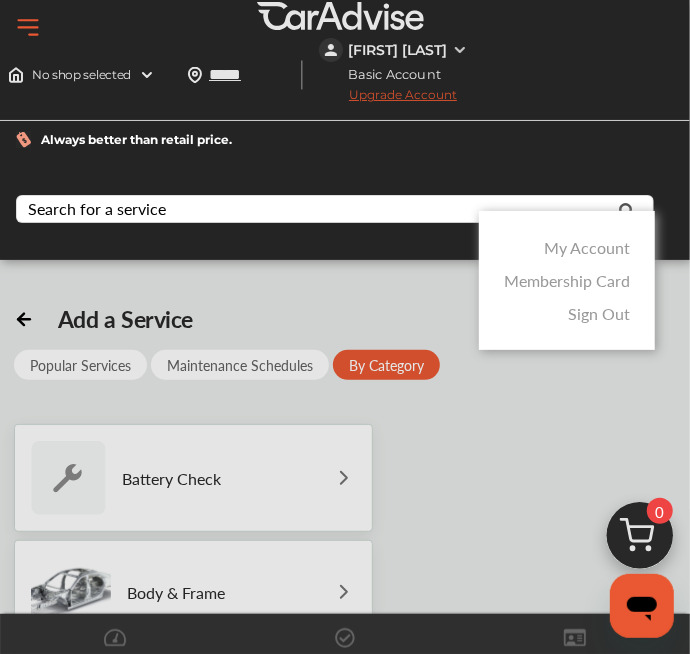 click on "My Account" at bounding box center (587, 247) 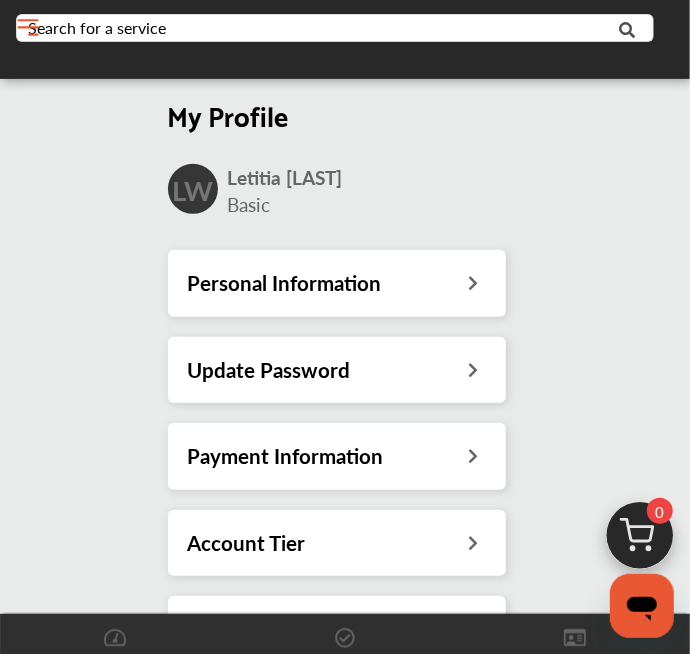 scroll, scrollTop: 182, scrollLeft: 0, axis: vertical 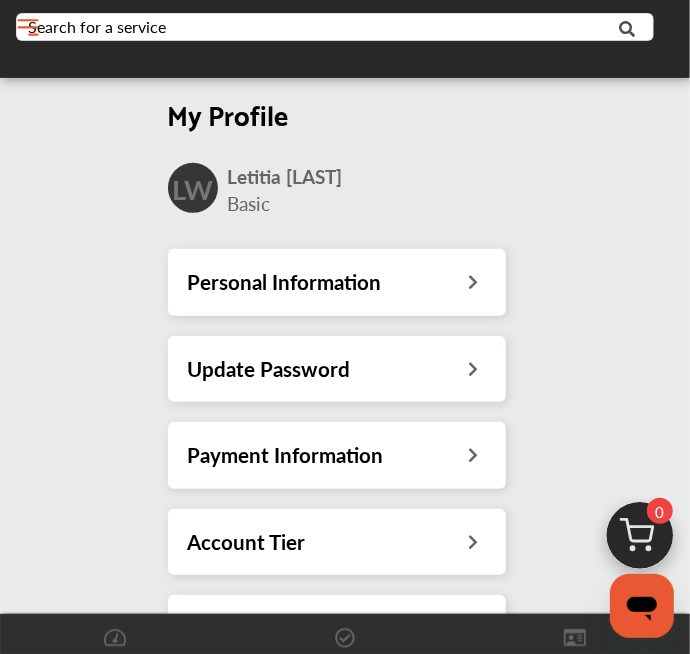 click on "Personal Information" at bounding box center (285, 282) 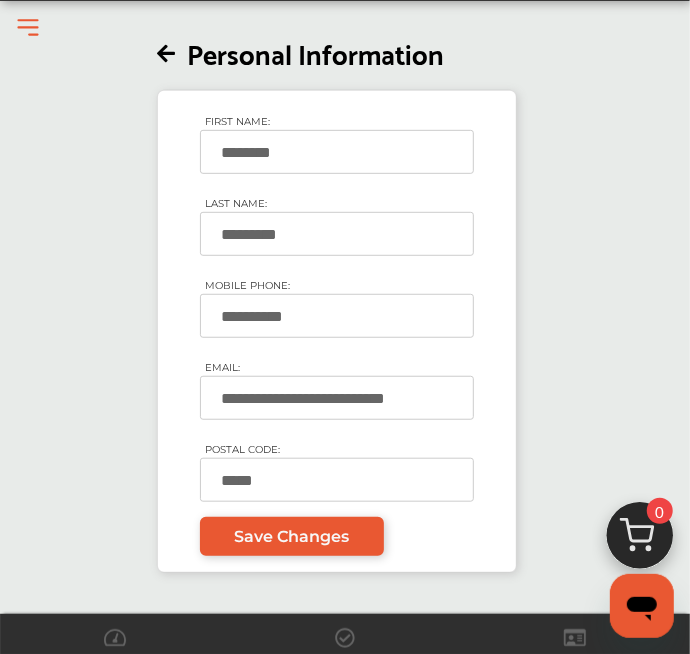 scroll, scrollTop: 264, scrollLeft: 0, axis: vertical 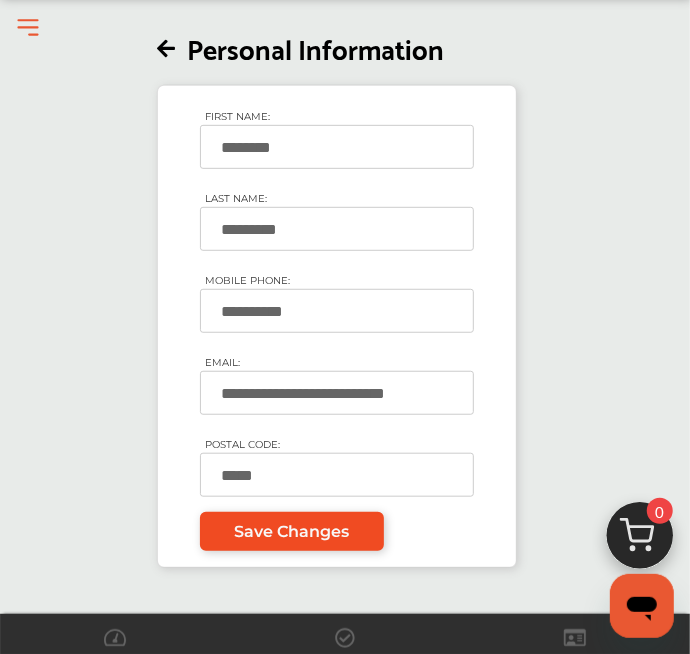 click on "Save Changes" at bounding box center [292, 531] 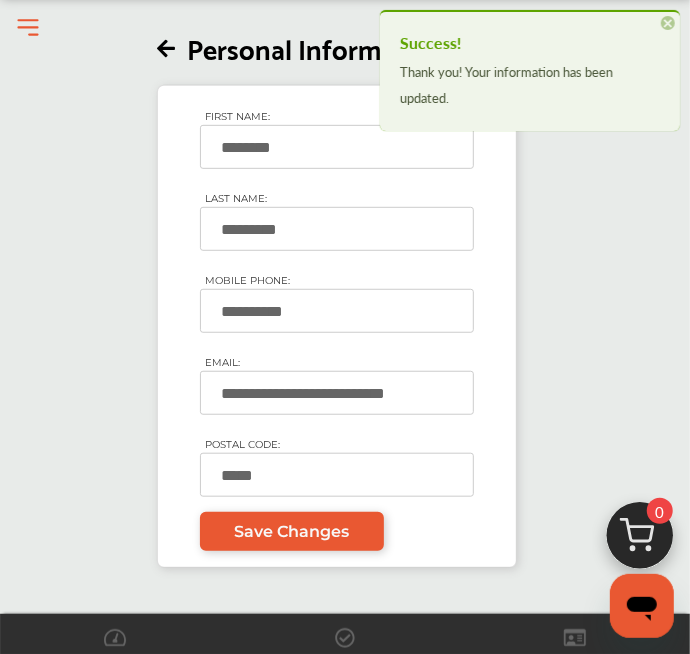 click on "×" at bounding box center [668, 23] 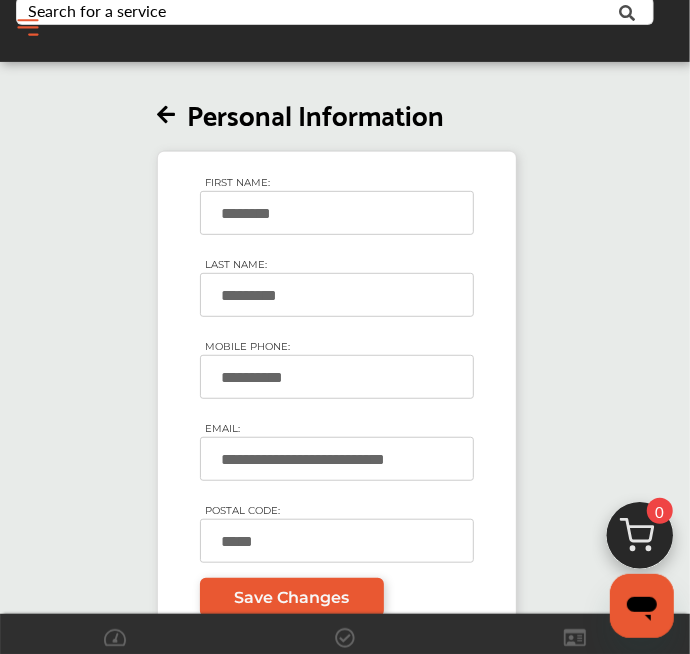 scroll, scrollTop: 186, scrollLeft: 0, axis: vertical 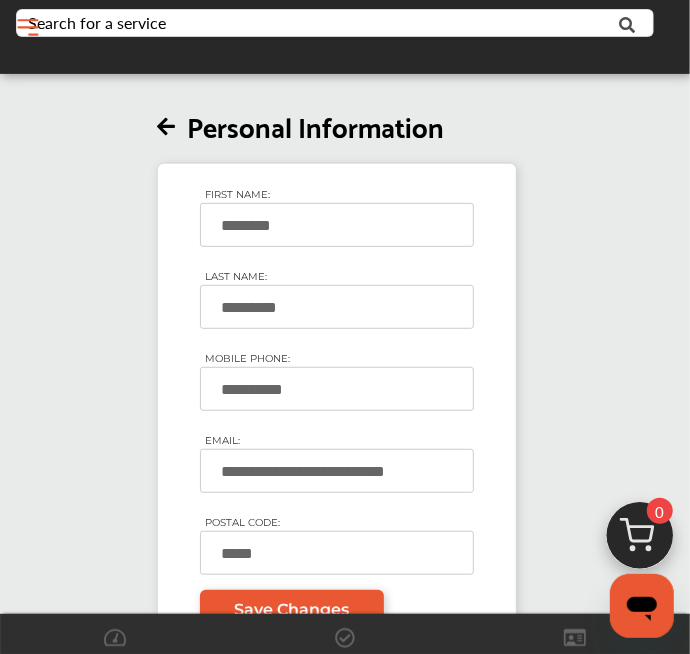 click at bounding box center (166, 127) 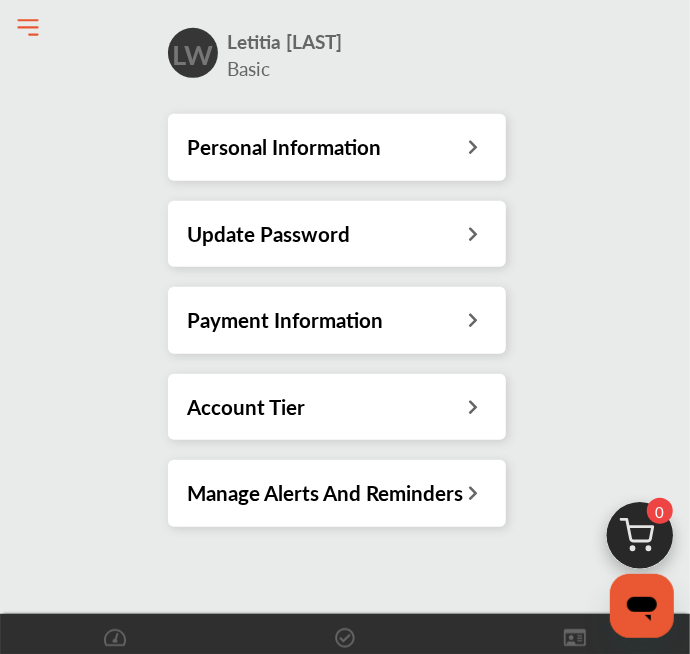 scroll, scrollTop: 317, scrollLeft: 0, axis: vertical 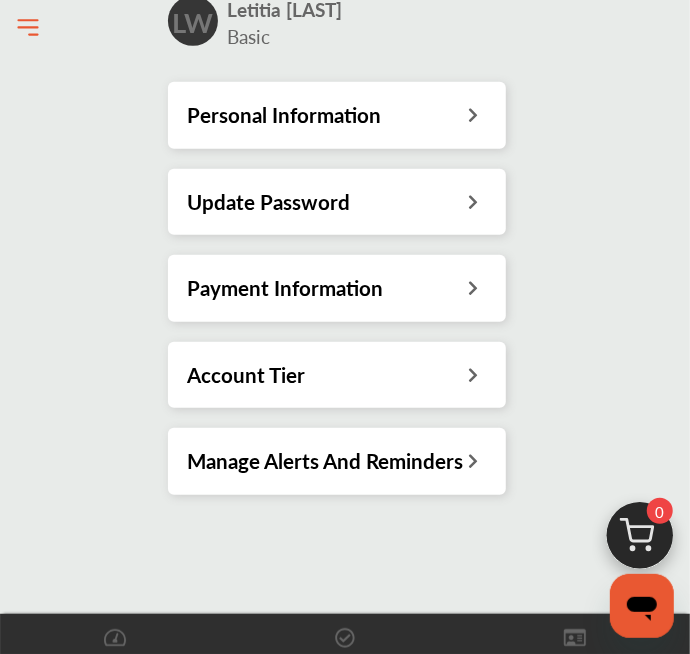 click on "Account Tier" at bounding box center [247, 375] 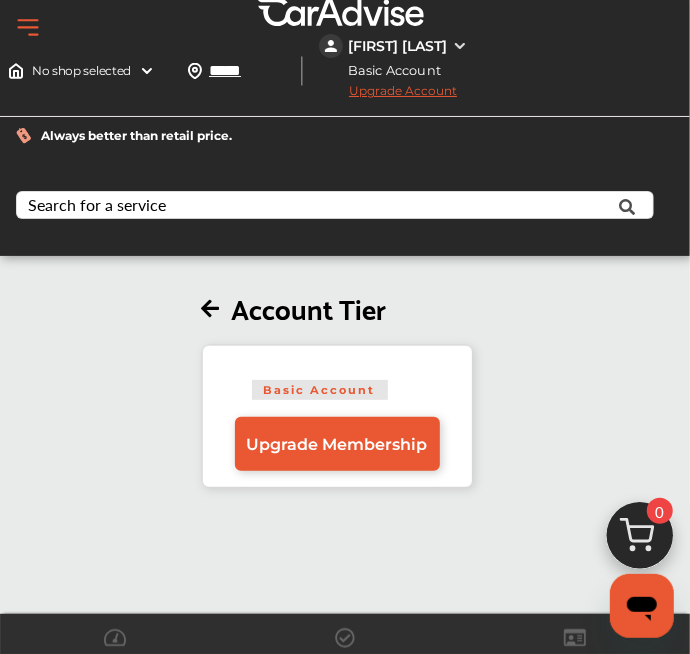 scroll, scrollTop: 0, scrollLeft: 0, axis: both 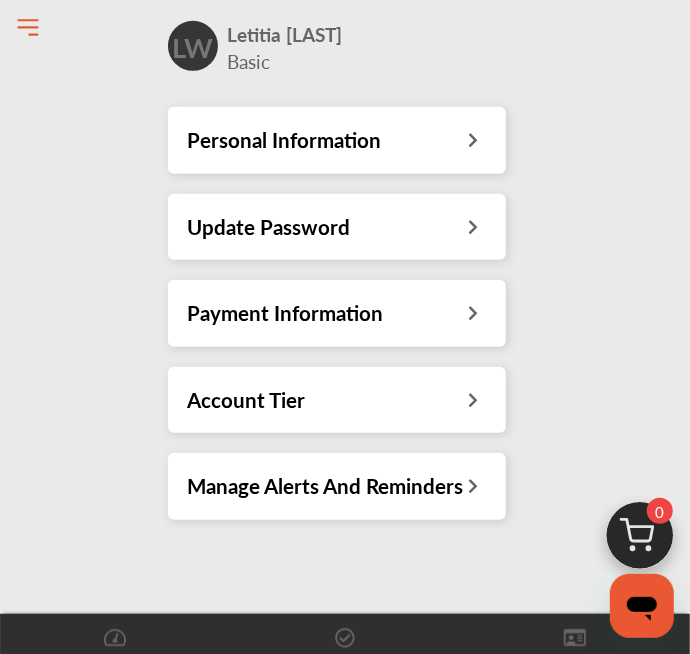 click on "Manage Alerts And Reminders" at bounding box center [326, 486] 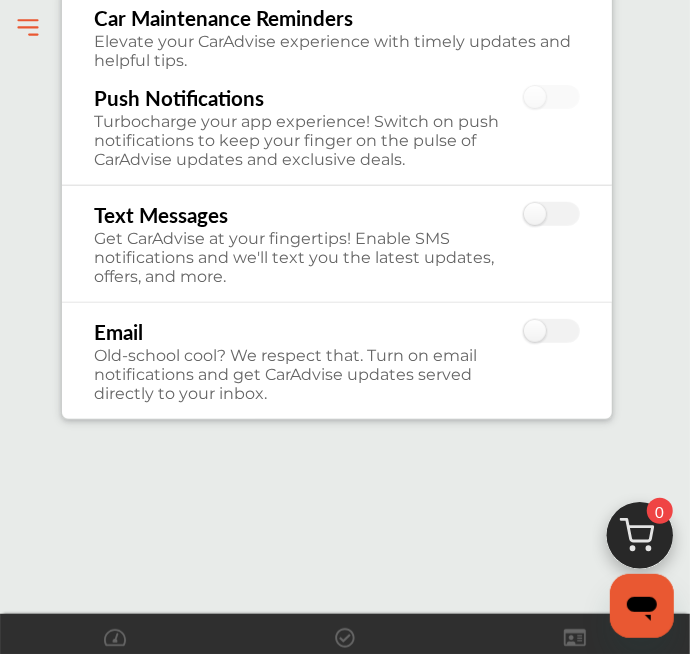 scroll, scrollTop: 0, scrollLeft: 0, axis: both 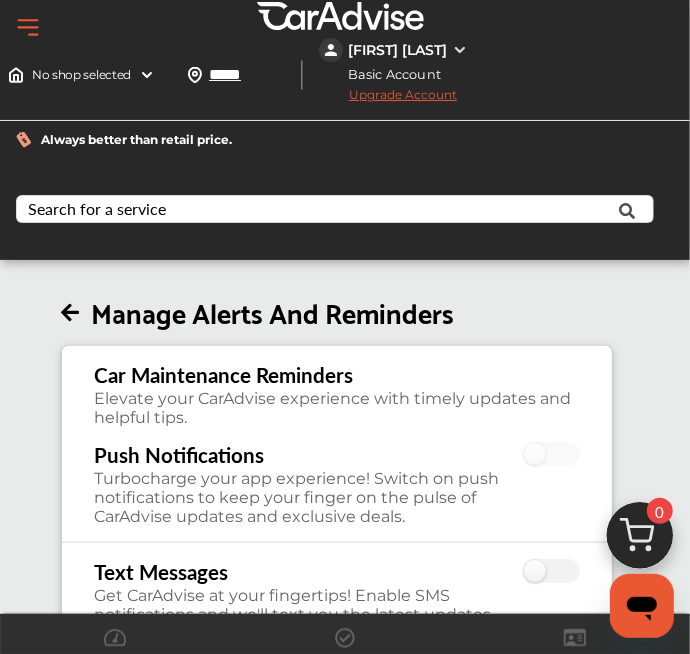 click on "Upgrade Account" at bounding box center (388, 99) 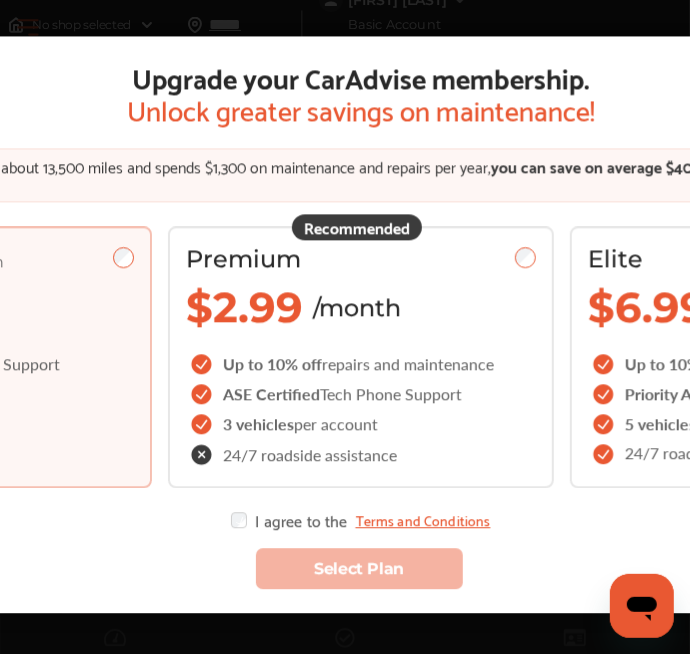scroll, scrollTop: 48, scrollLeft: 0, axis: vertical 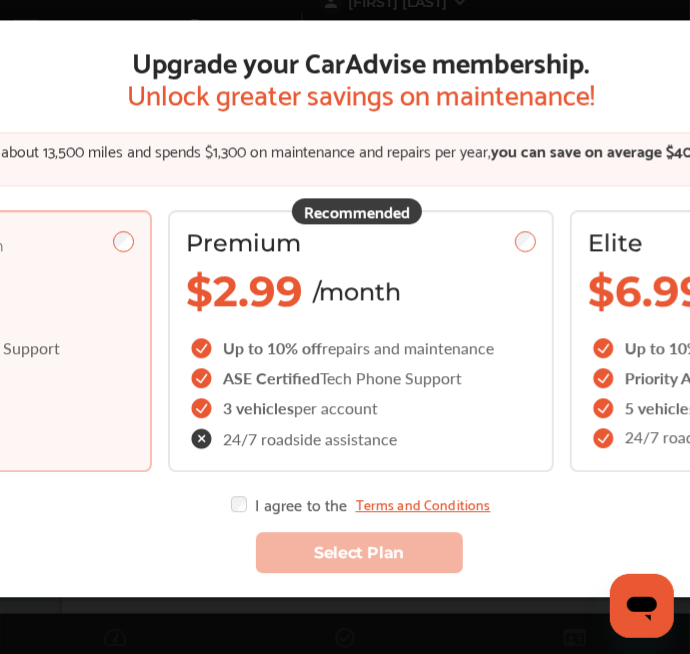 click on "Basic *Your current plan Free" at bounding box center [-41, 272] 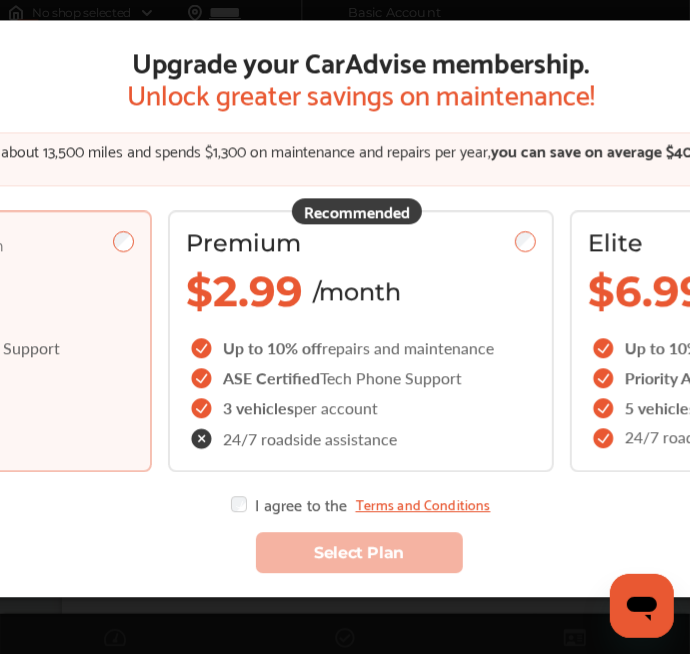 scroll, scrollTop: 62, scrollLeft: 0, axis: vertical 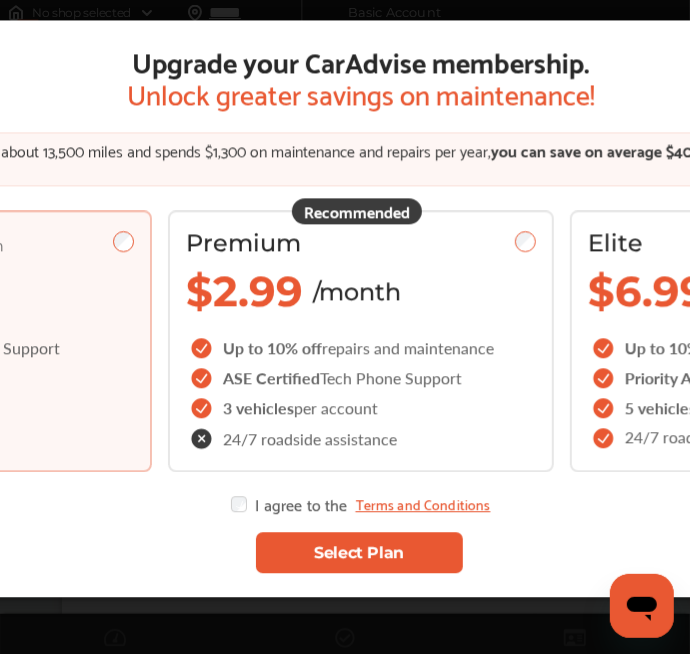 click on "Basic *Your current plan Free" at bounding box center (-41, 272) 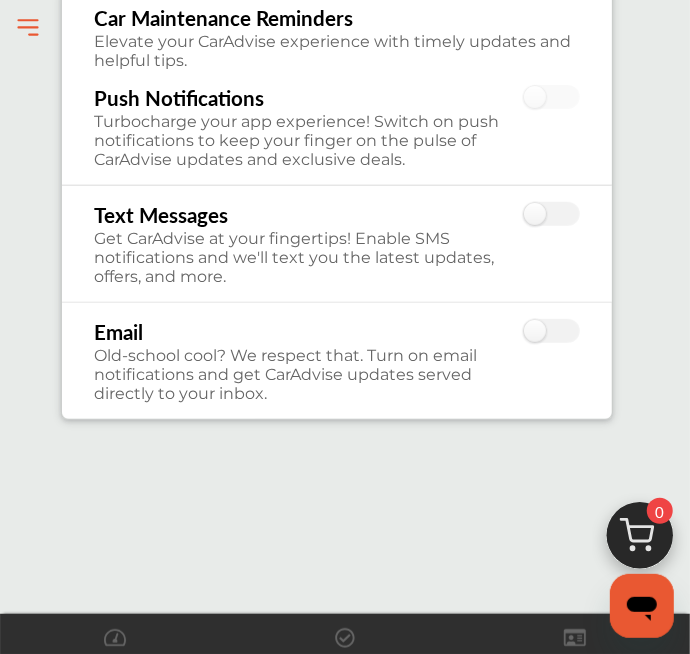 scroll, scrollTop: 0, scrollLeft: 0, axis: both 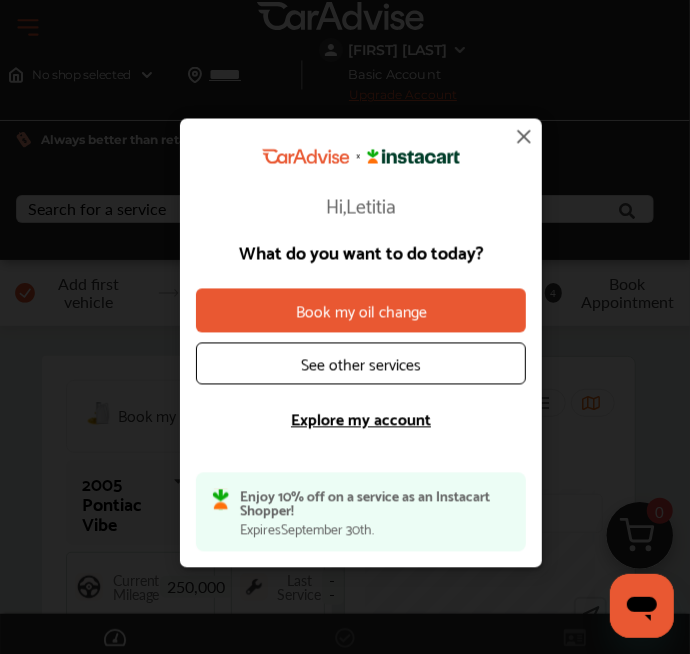 click on "Explore my account" at bounding box center [361, 418] 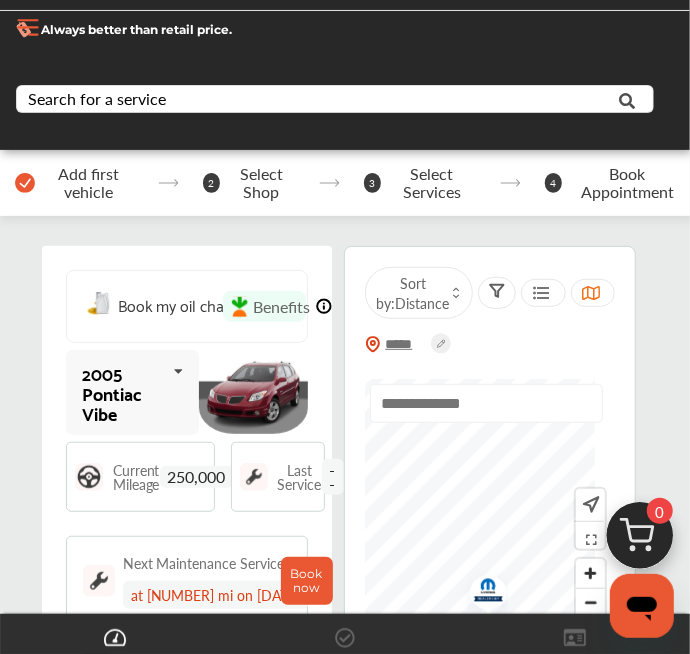 scroll, scrollTop: 107, scrollLeft: 0, axis: vertical 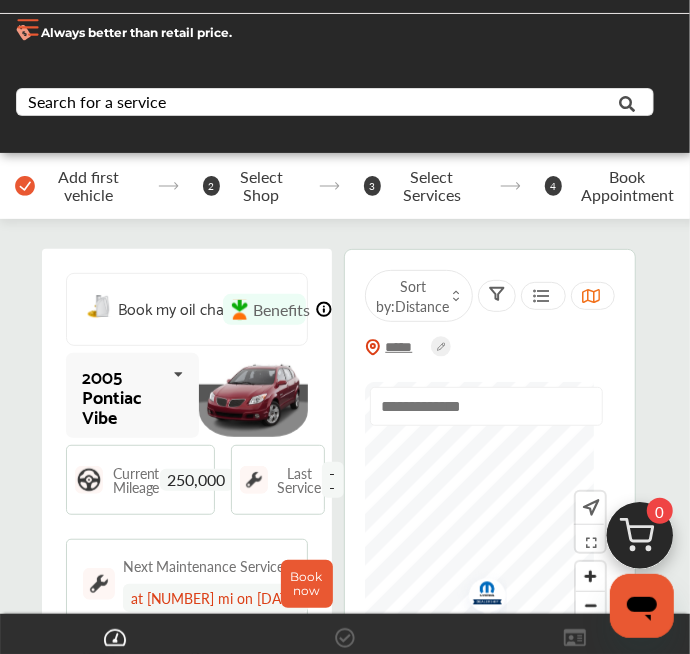 click at bounding box center [179, 374] 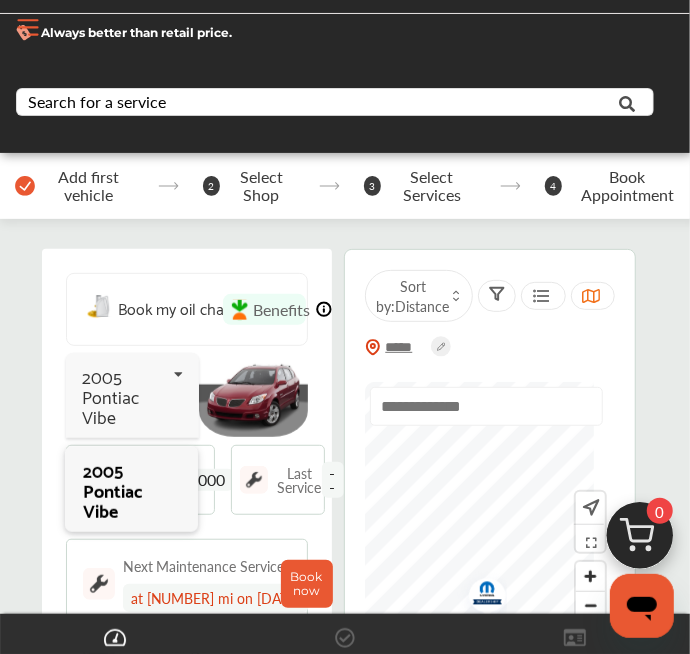 click on "2005 Pontiac Vibe" at bounding box center (124, 396) 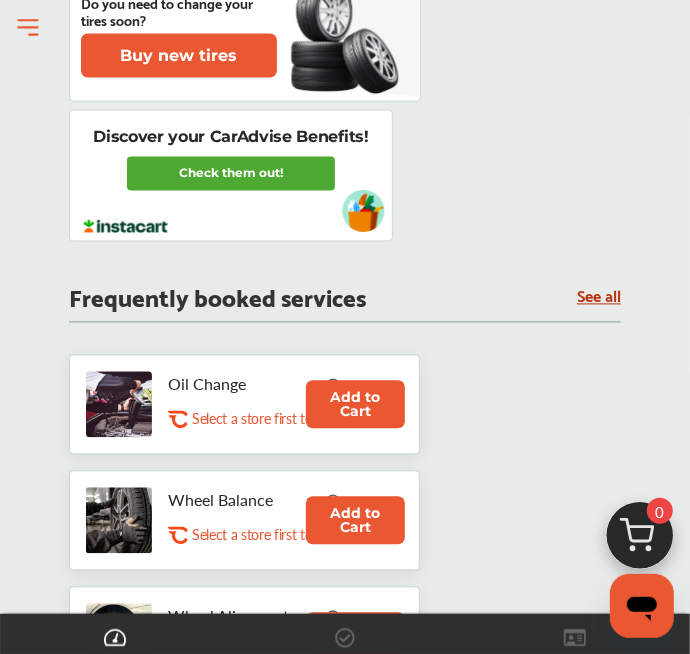 scroll, scrollTop: 1152, scrollLeft: 0, axis: vertical 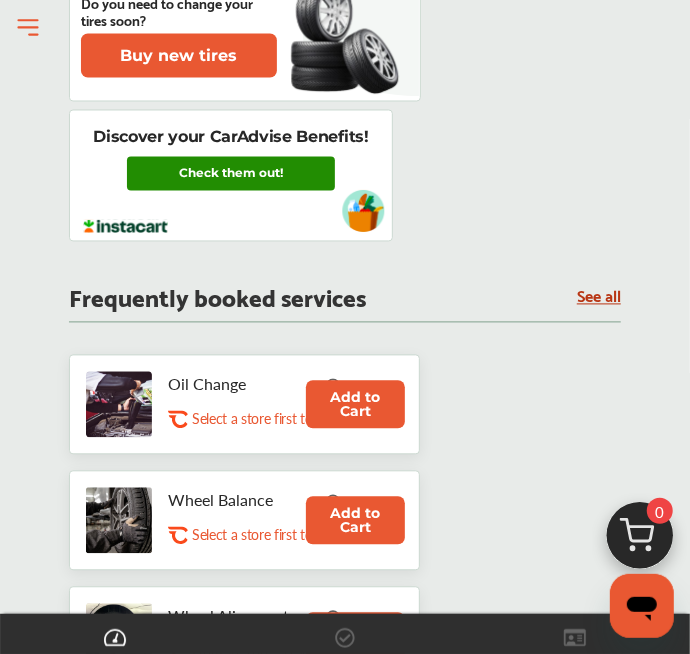 click on "Check them out!" at bounding box center [231, 174] 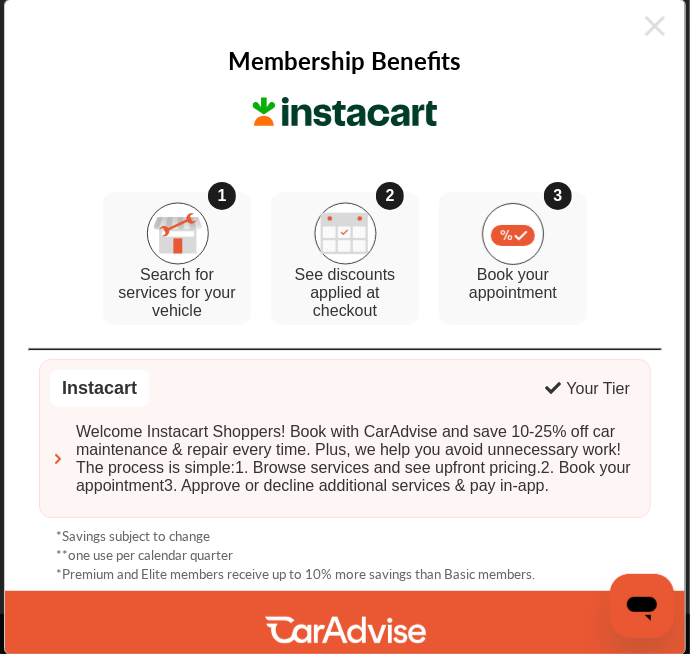 scroll, scrollTop: 1501, scrollLeft: 0, axis: vertical 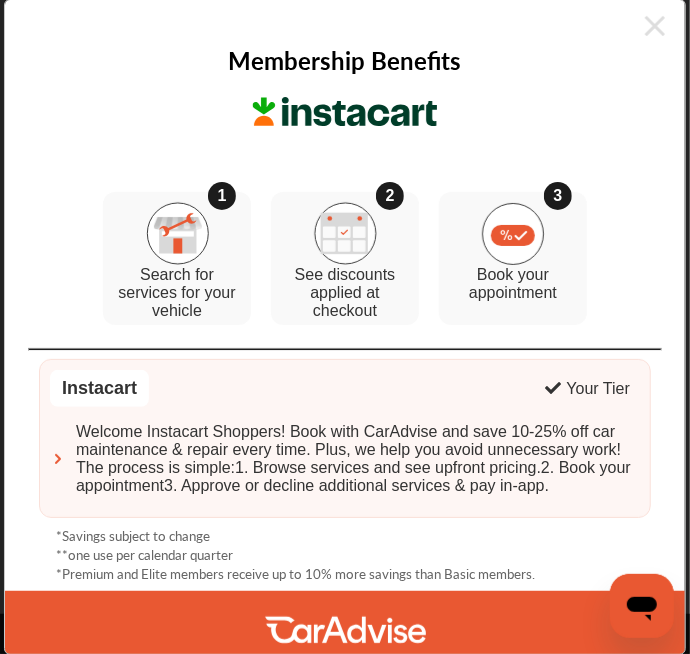 click at bounding box center [177, 233] 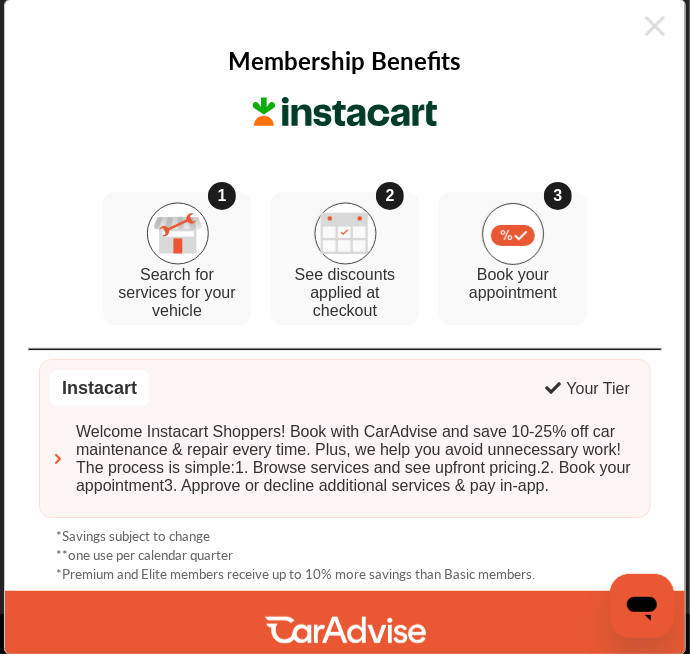scroll, scrollTop: 1693, scrollLeft: 0, axis: vertical 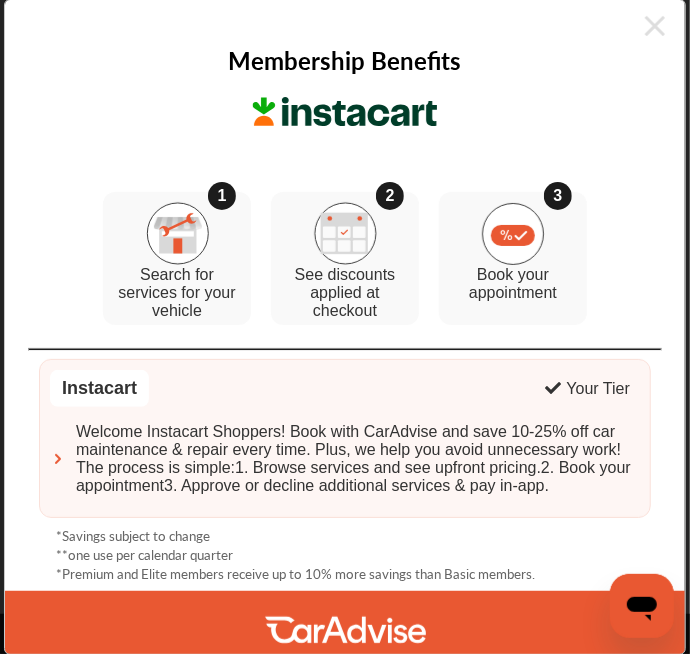 click on "Your Tier" at bounding box center [598, 389] 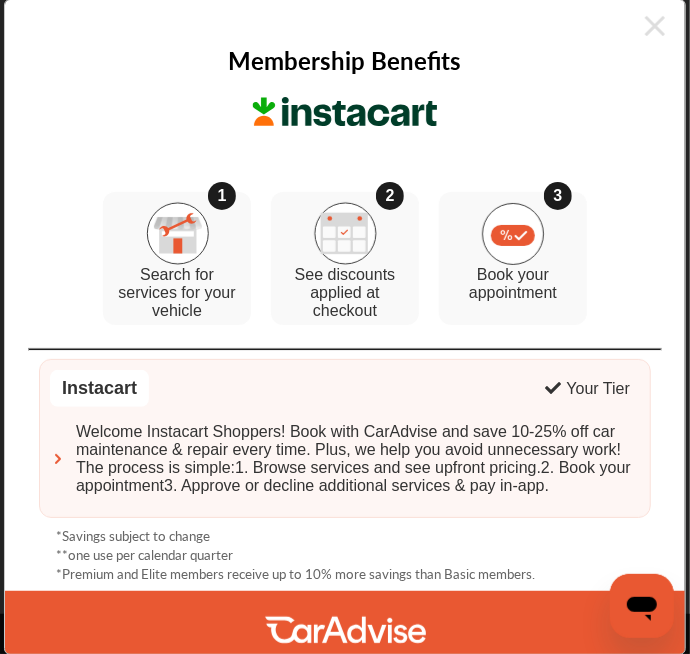 scroll, scrollTop: 2115, scrollLeft: 0, axis: vertical 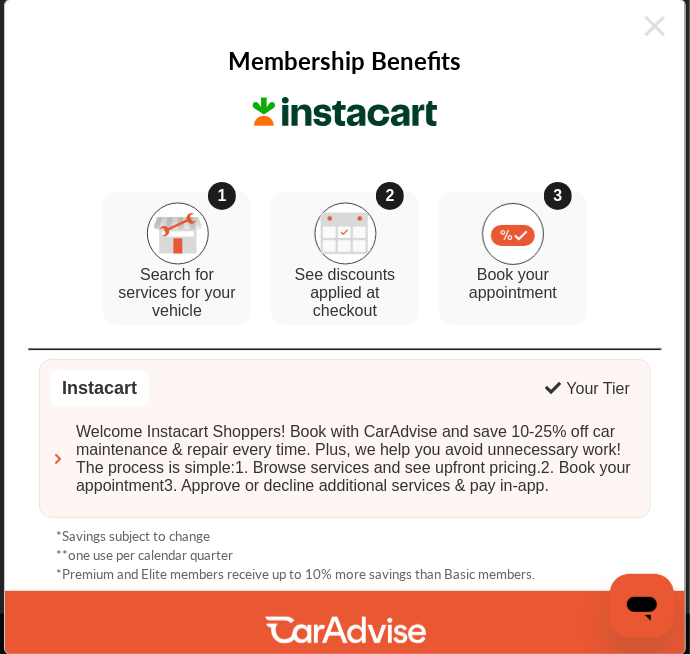 click at bounding box center (345, 233) 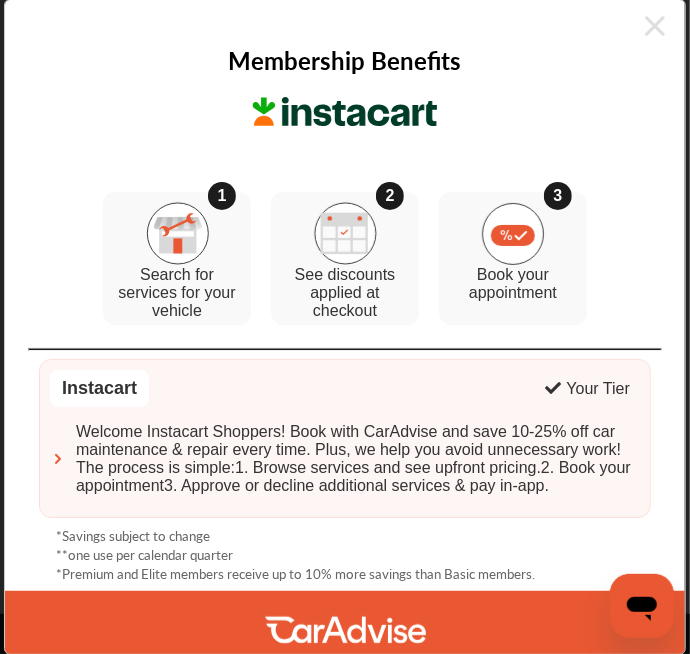 scroll, scrollTop: 2172, scrollLeft: 0, axis: vertical 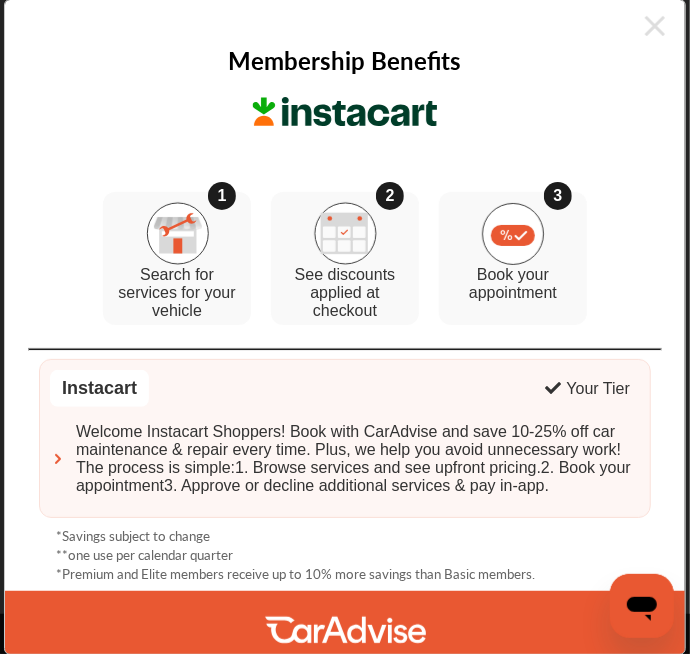 click at bounding box center [345, 629] 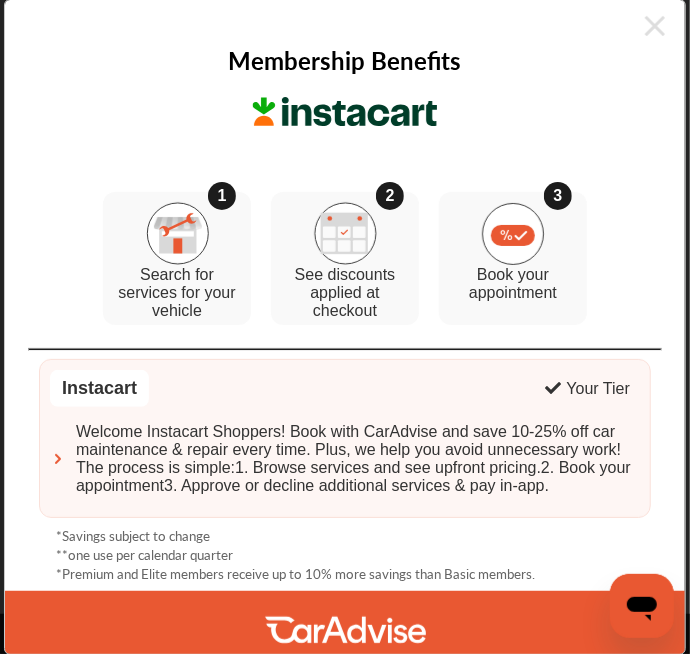 click on "*Premium and Elite members receive up to 10% more savings than Basic members." at bounding box center [295, 573] 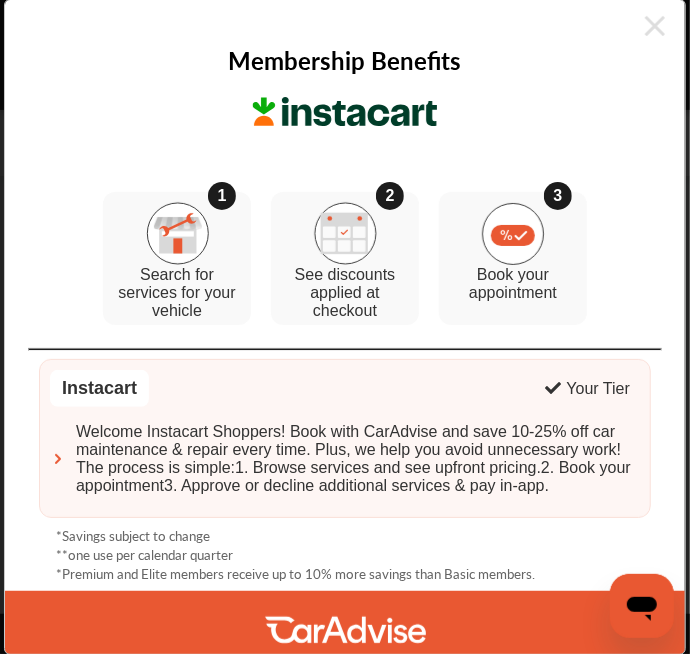 scroll, scrollTop: 0, scrollLeft: 0, axis: both 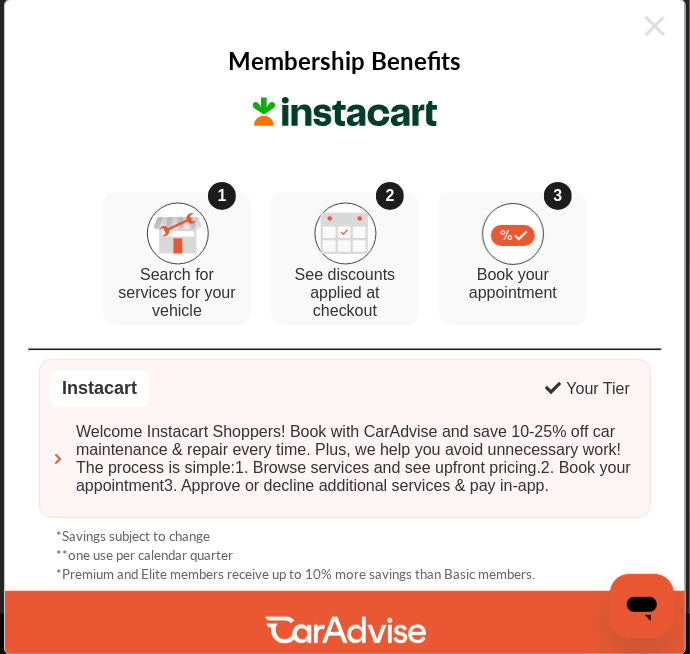 click at bounding box center (345, 629) 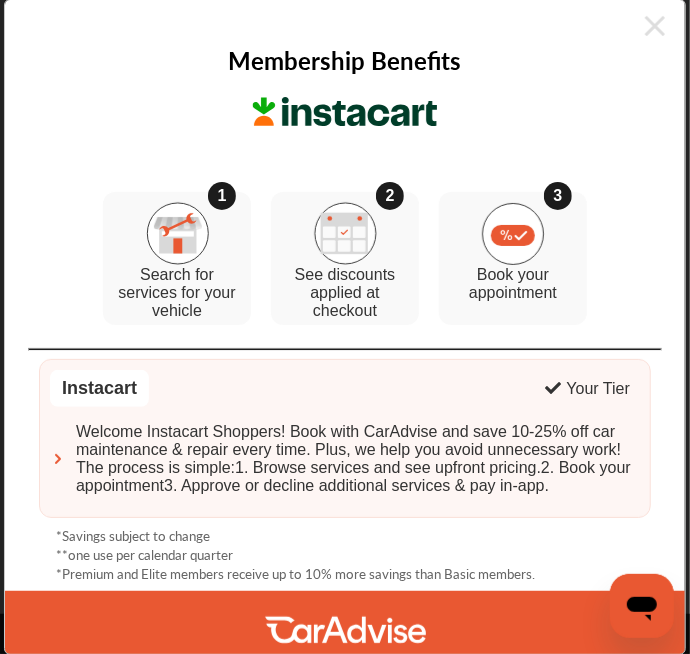 scroll, scrollTop: 2258, scrollLeft: 0, axis: vertical 